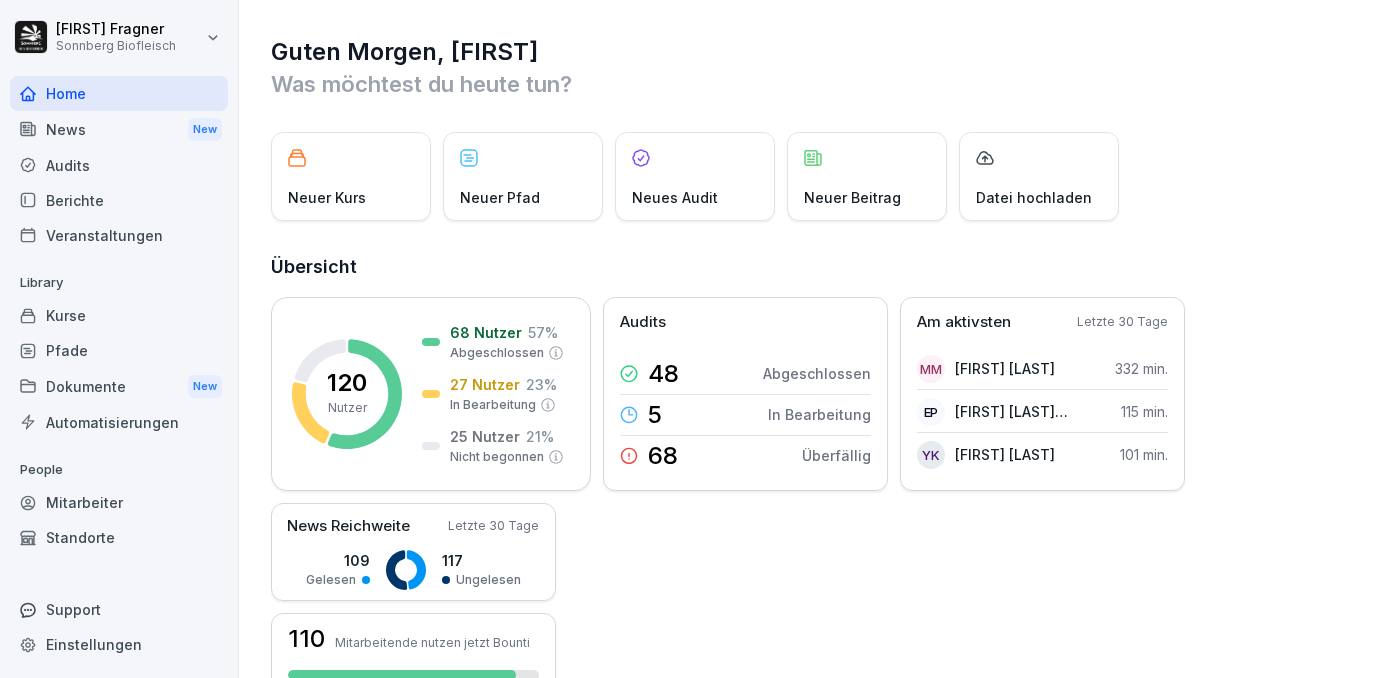 scroll, scrollTop: 0, scrollLeft: 0, axis: both 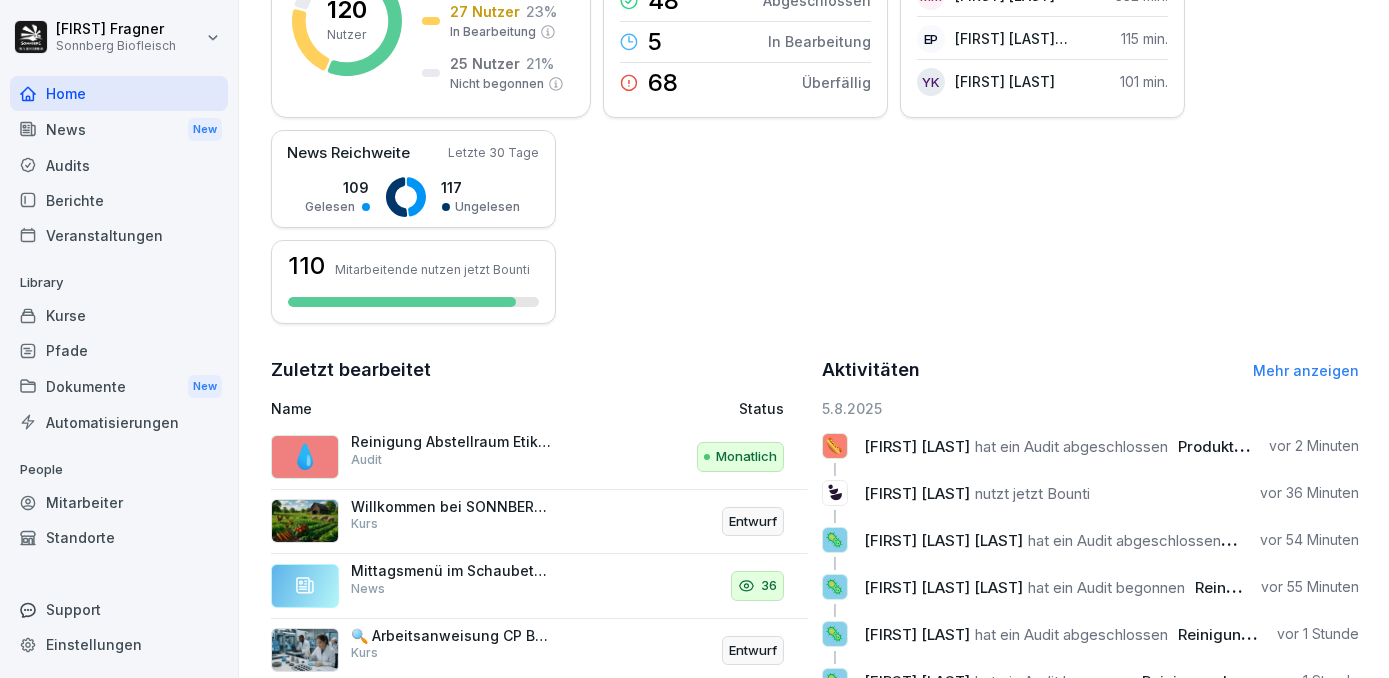 click on "Mehr anzeigen" at bounding box center (1306, 370) 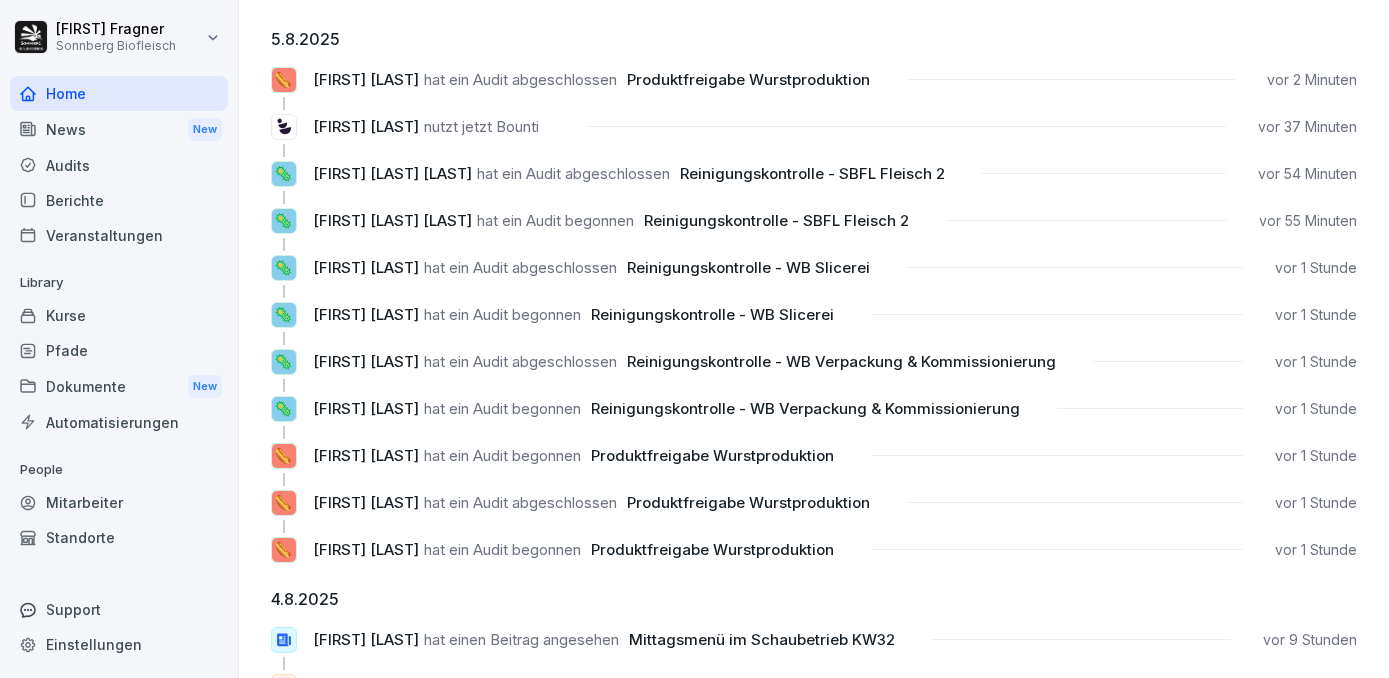 scroll, scrollTop: 0, scrollLeft: 0, axis: both 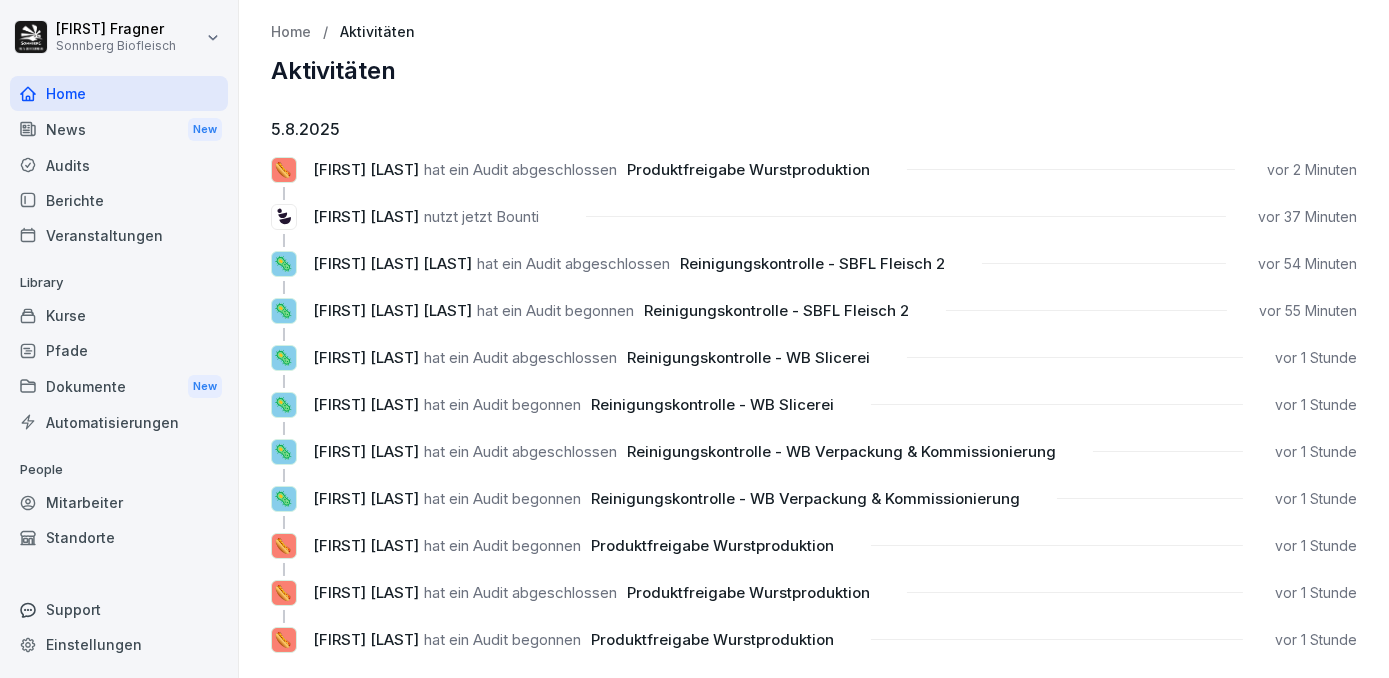 click on "Mitarbeiter" at bounding box center [119, 502] 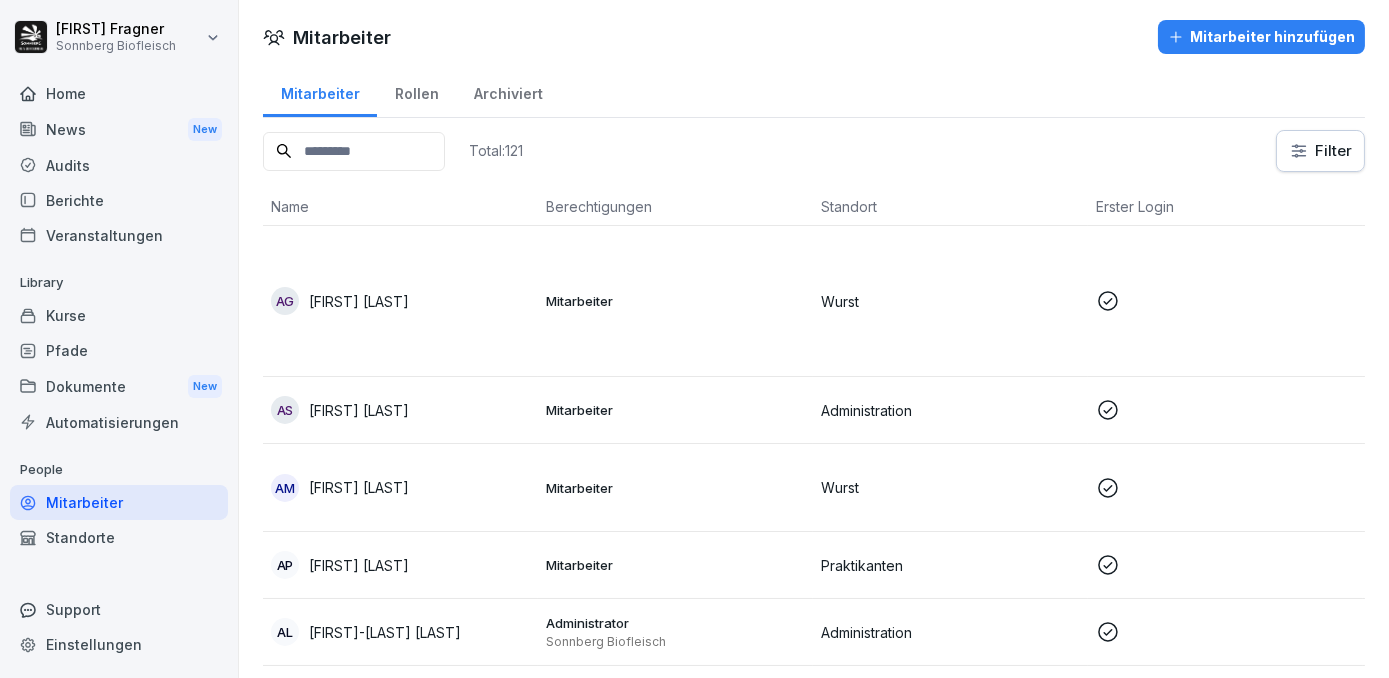 click on "Standorte" at bounding box center [119, 537] 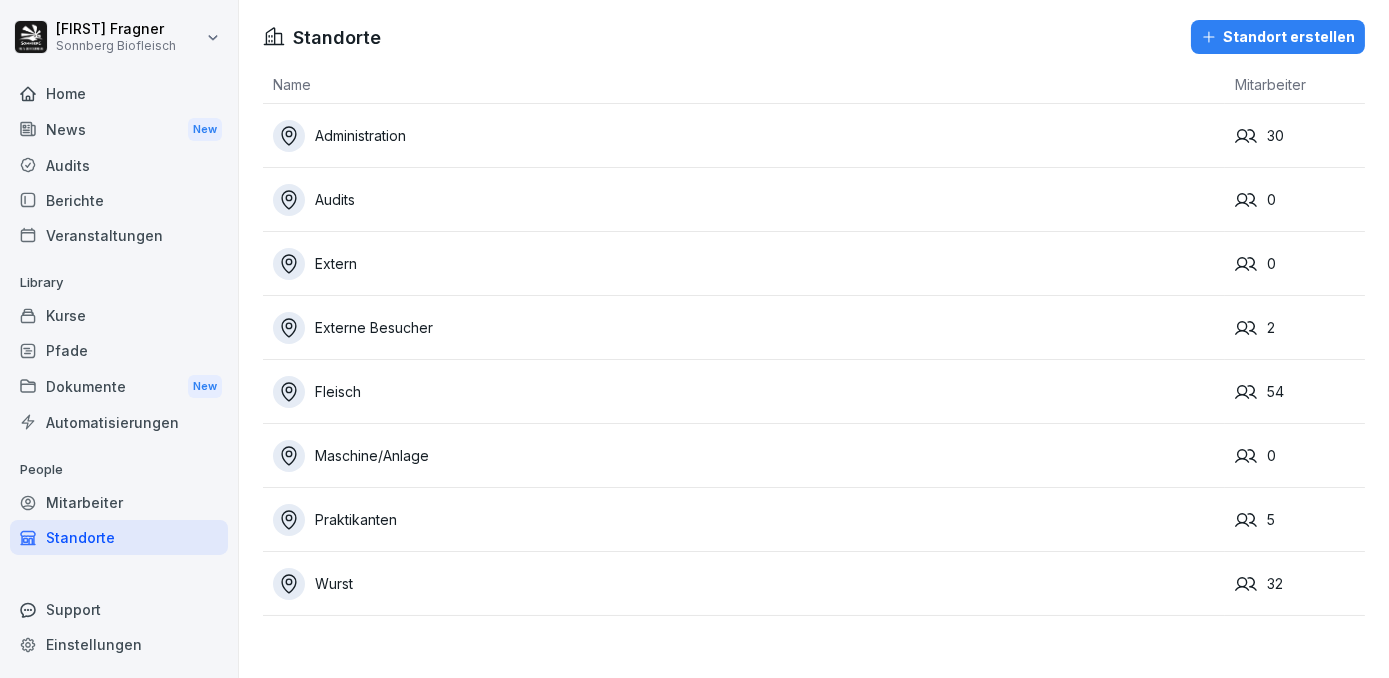 click on "Praktikanten" at bounding box center (749, 520) 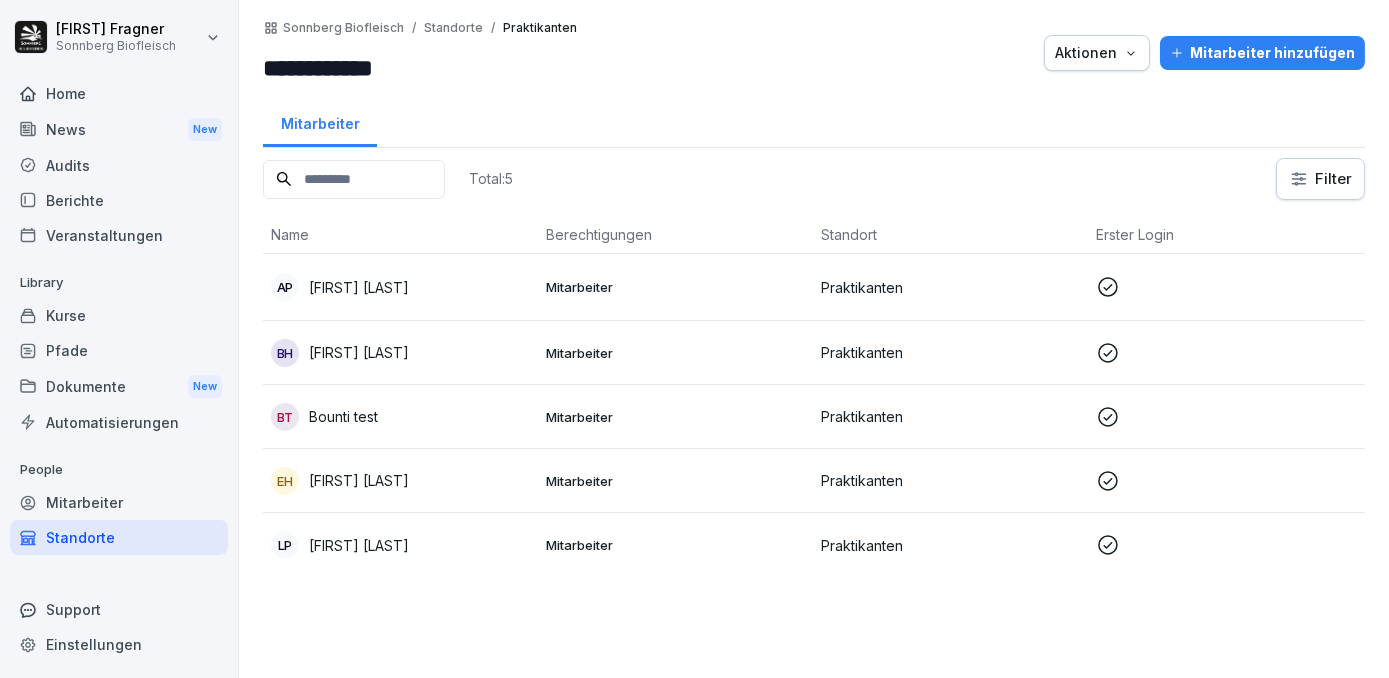 click on "[FIRST] [LAST] [LAST]" at bounding box center (400, 545) 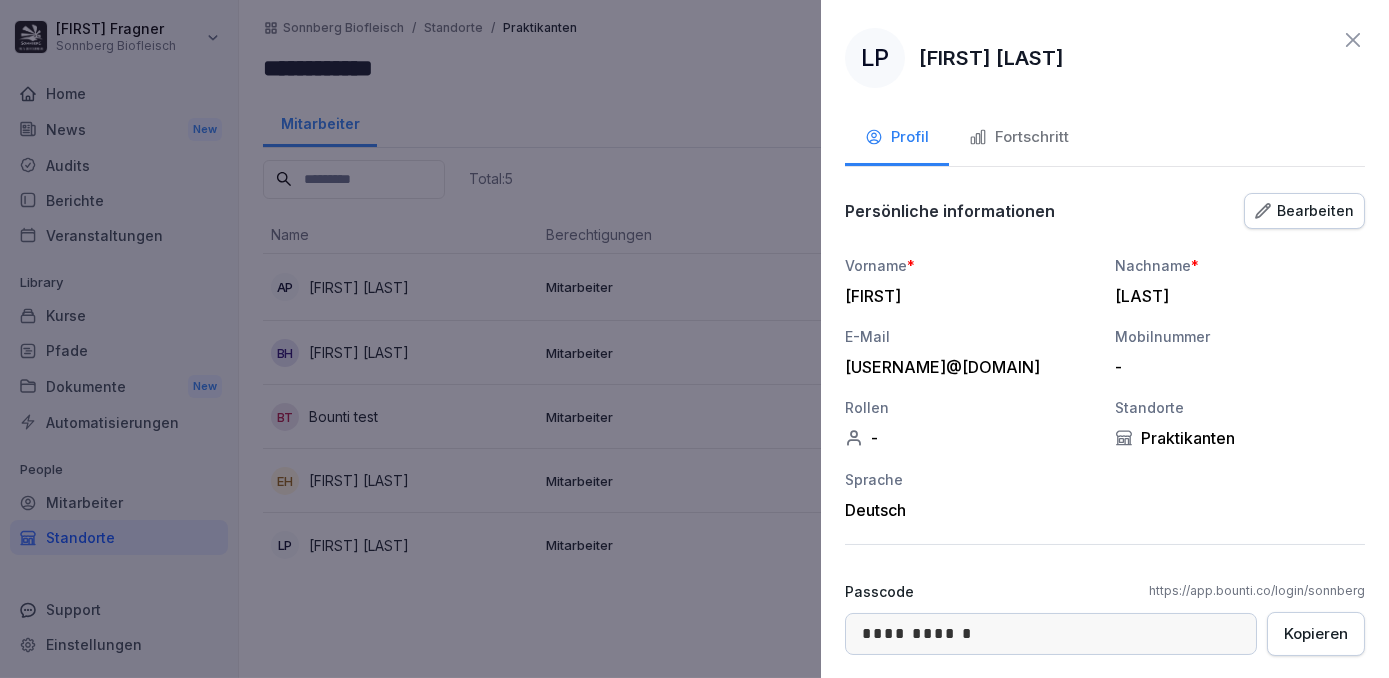 click on "Fortschritt" at bounding box center (1019, 137) 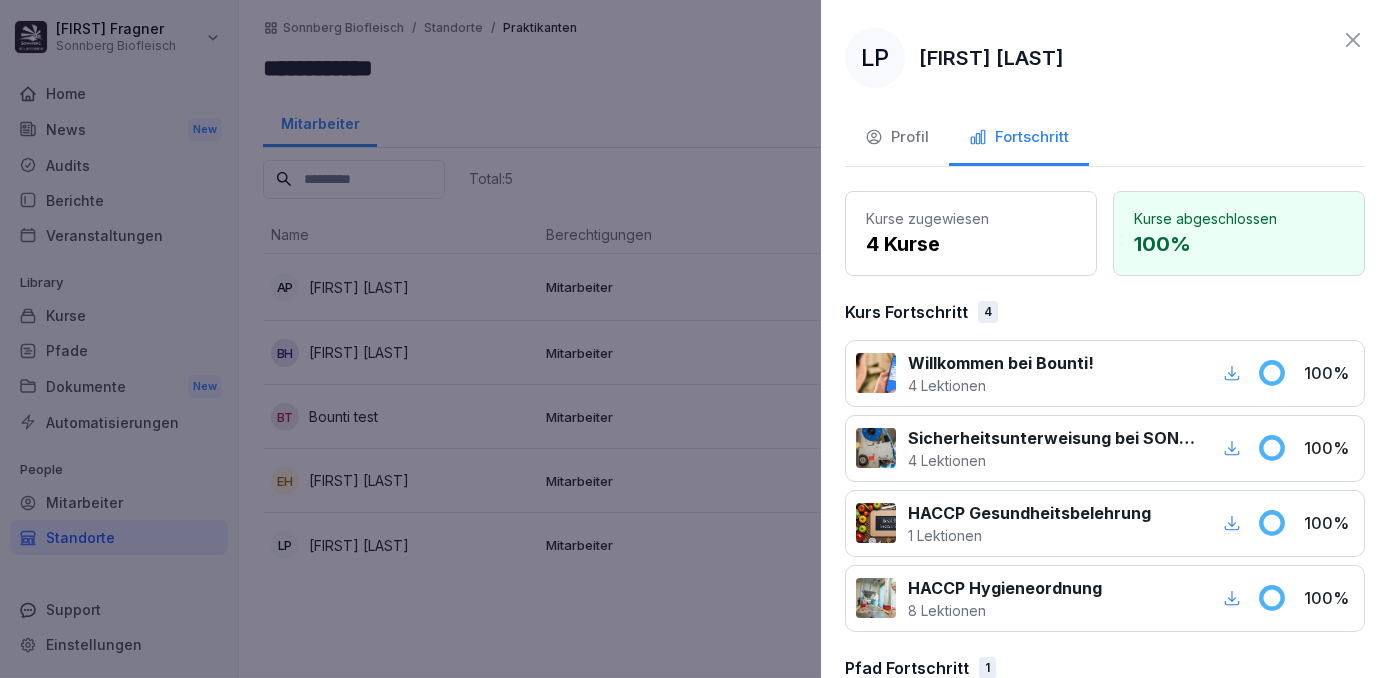 click 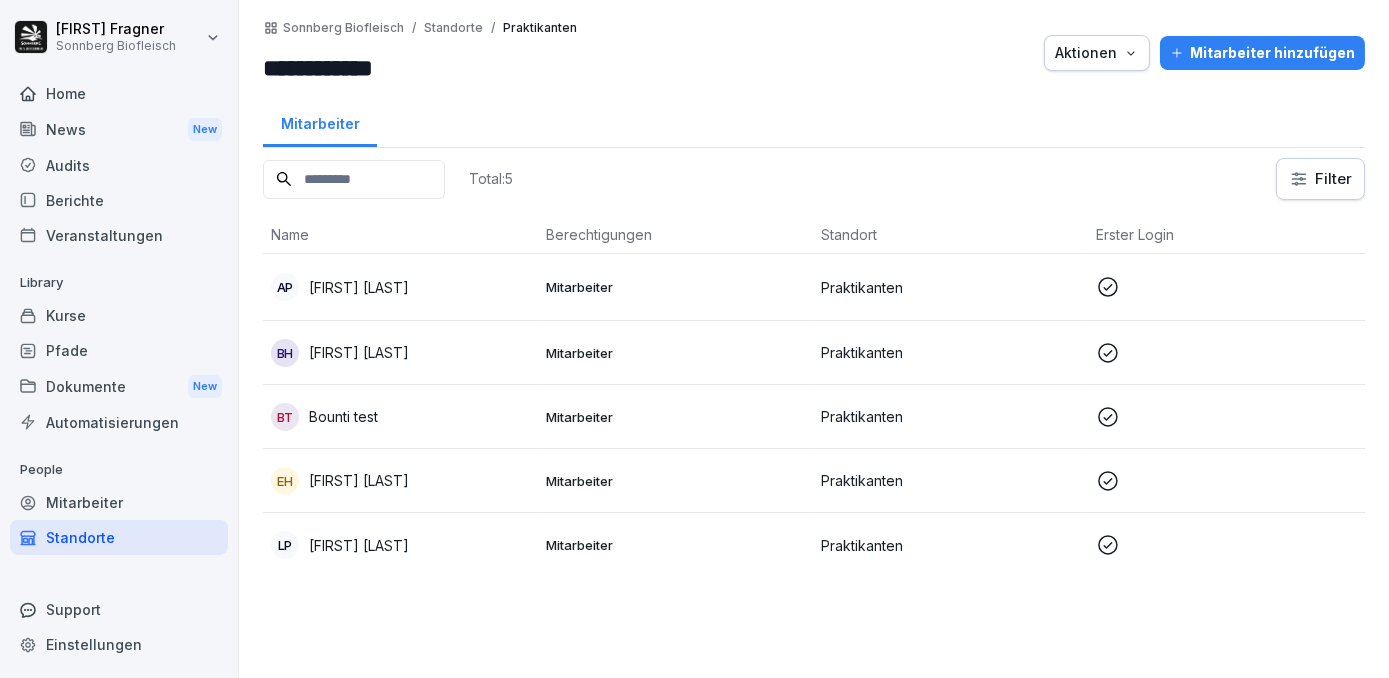 click on "[FIRST] [LAST]" at bounding box center [400, 481] 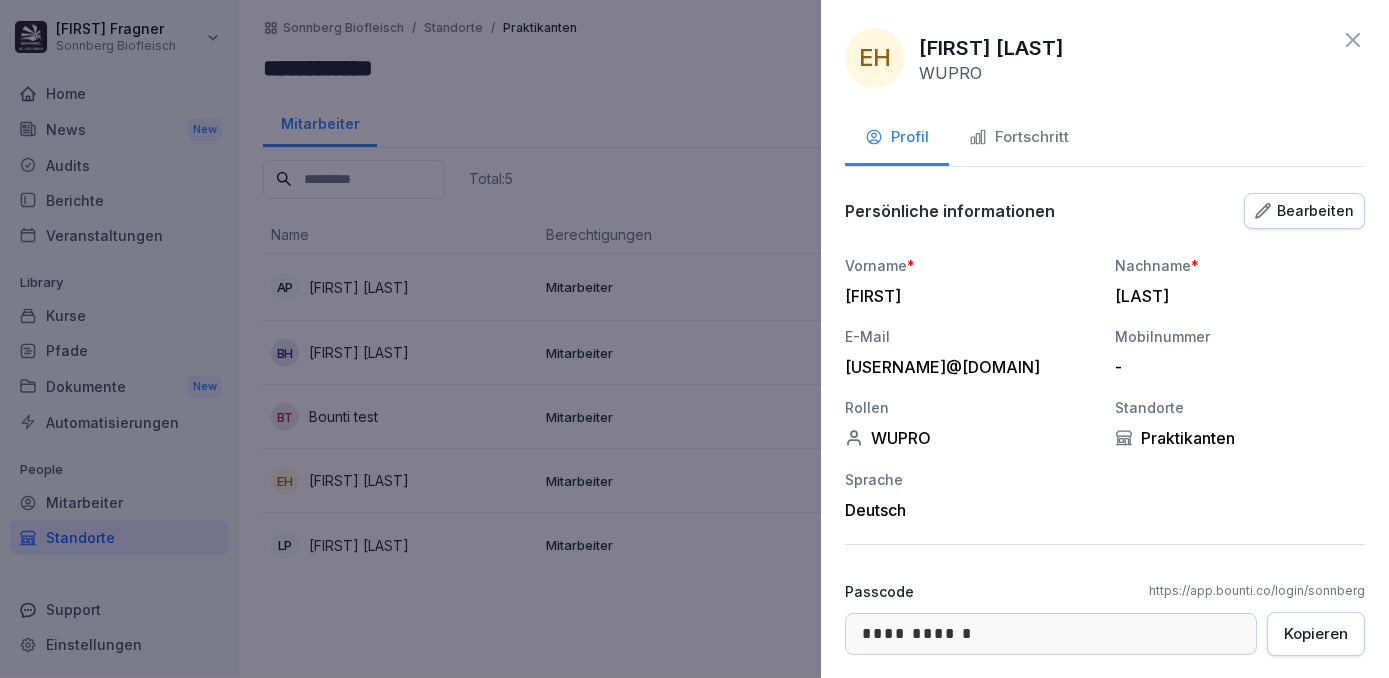 click on "Fortschritt" at bounding box center (1019, 137) 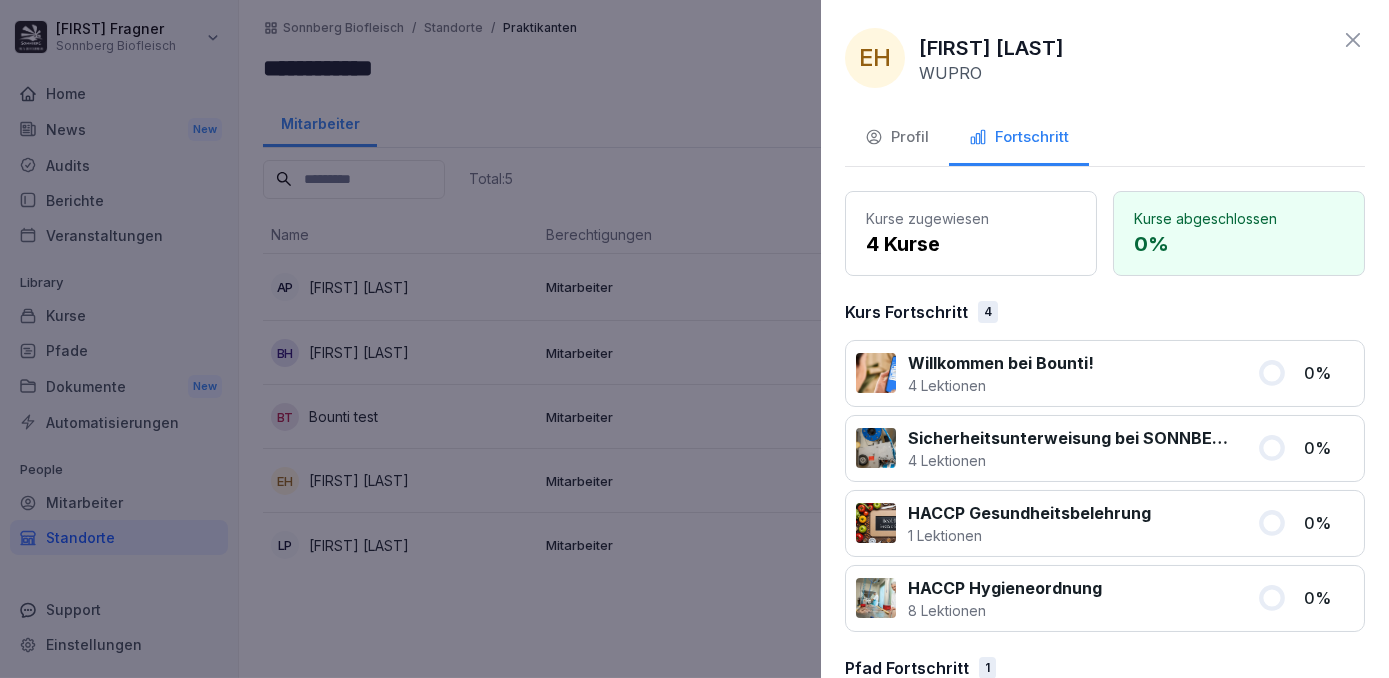 click 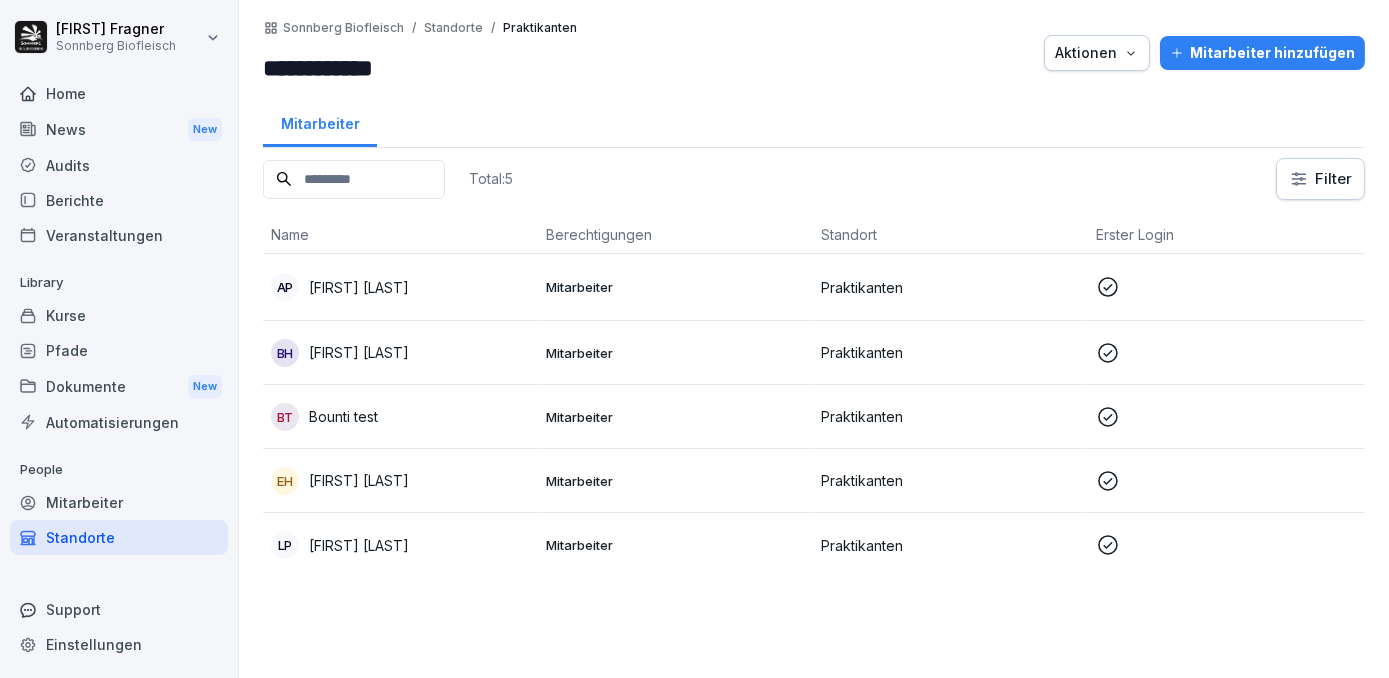 click on "Bounti  test" at bounding box center [343, 416] 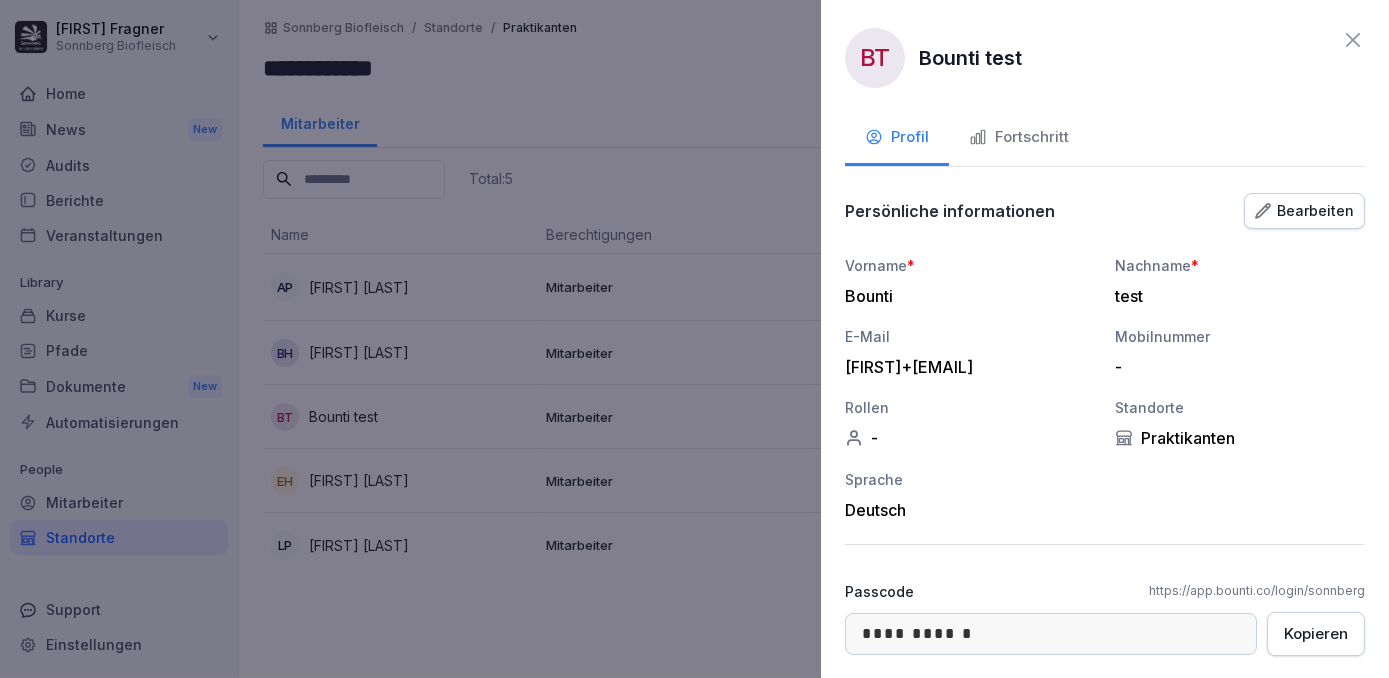 click 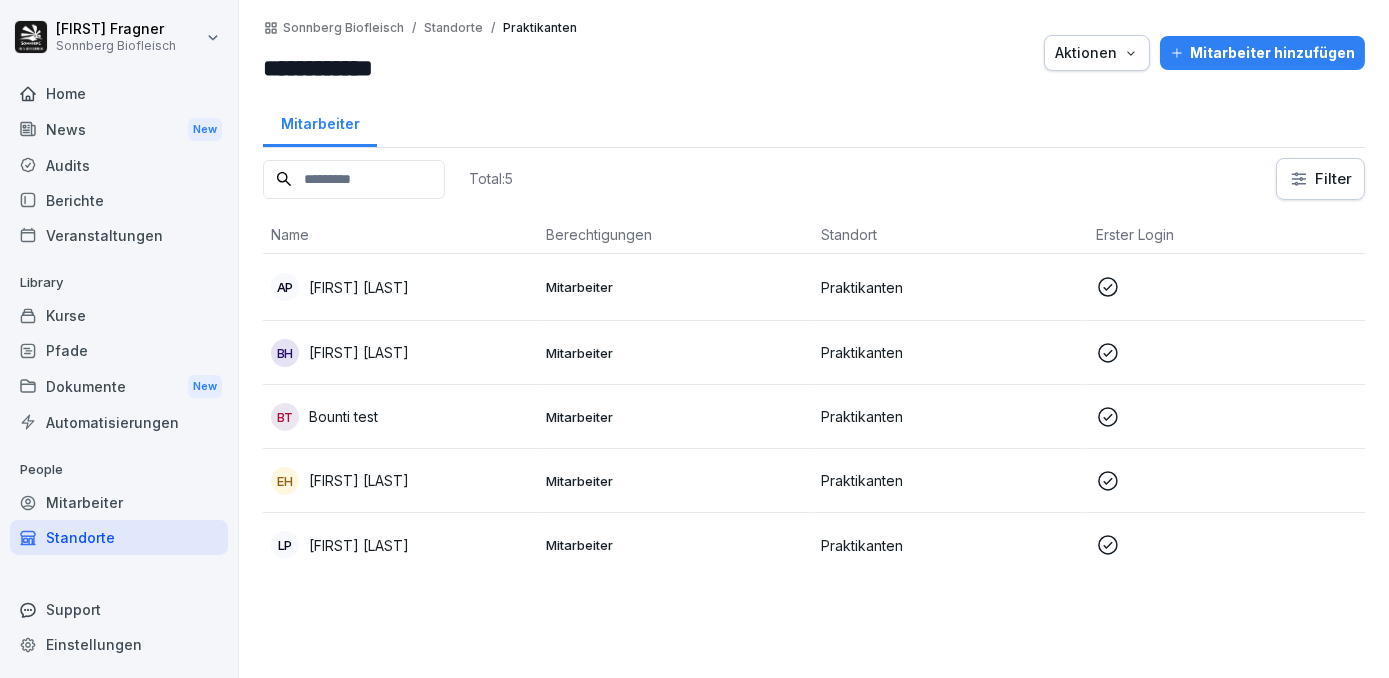click on "[FIRST] [LAST]" at bounding box center [400, 353] 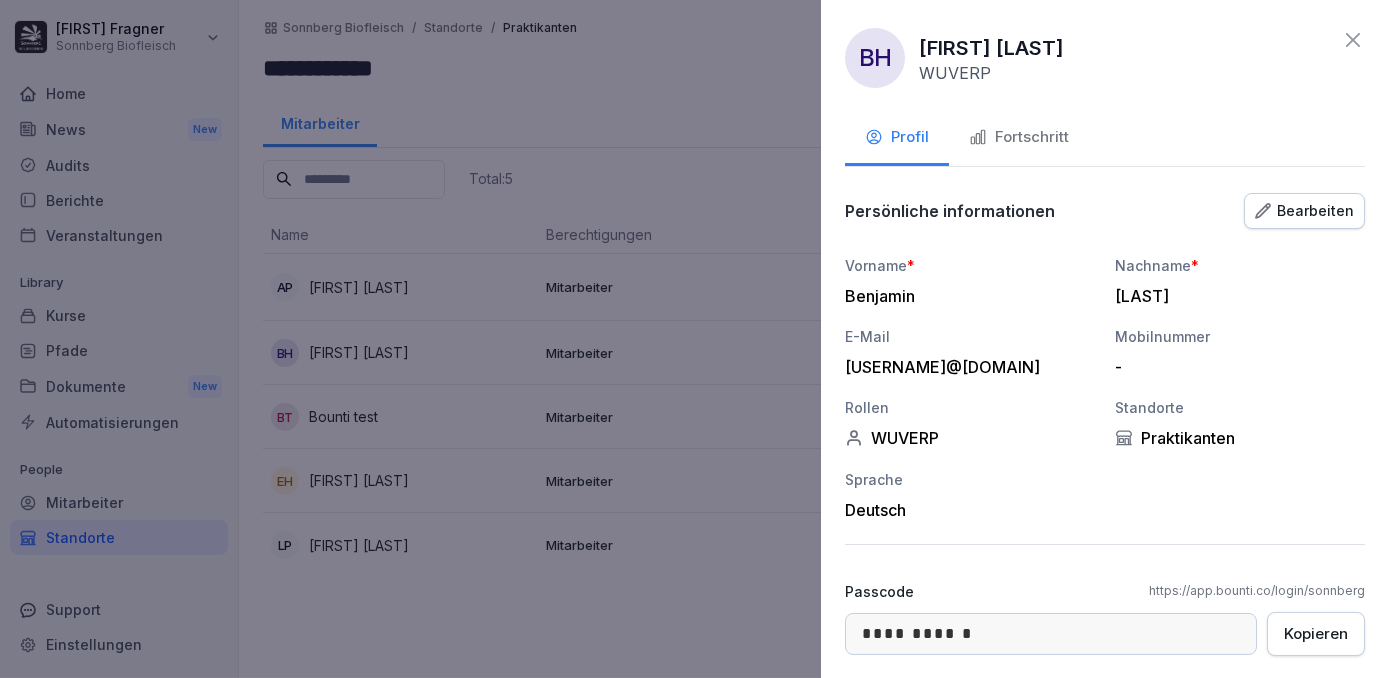 click on "Fortschritt" at bounding box center [1019, 137] 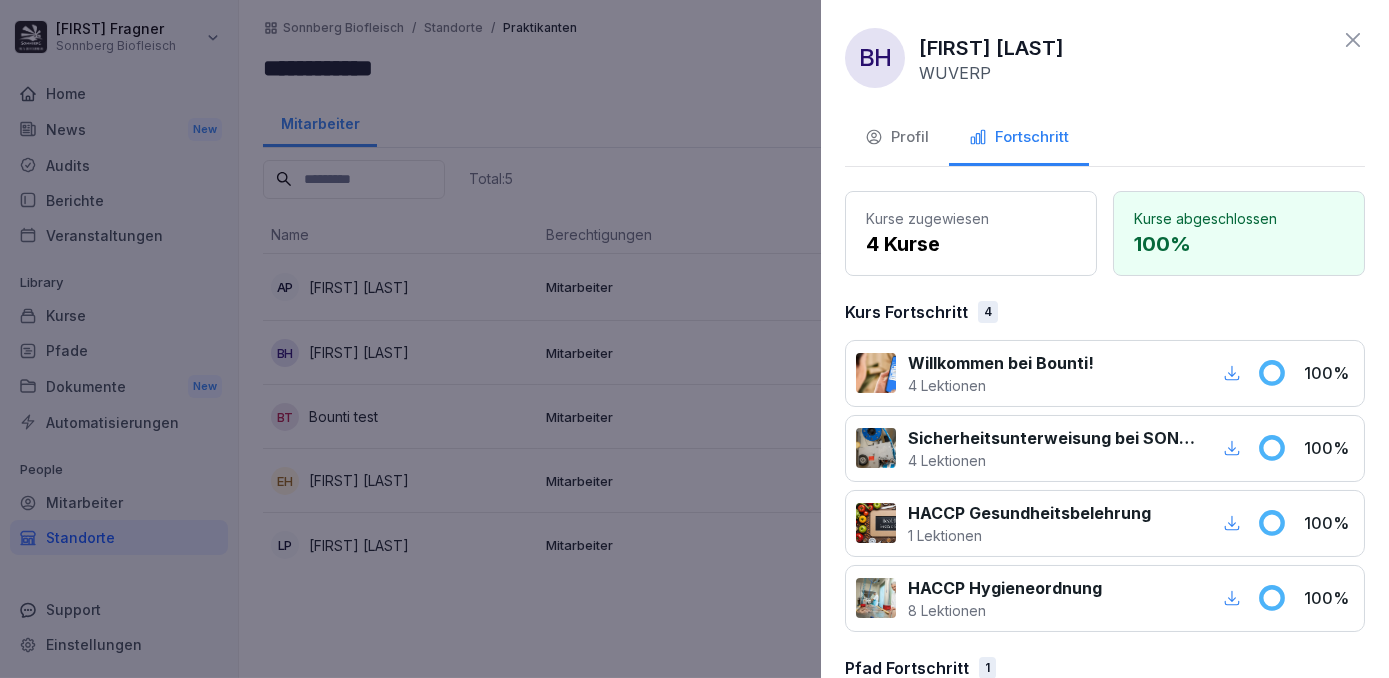 click 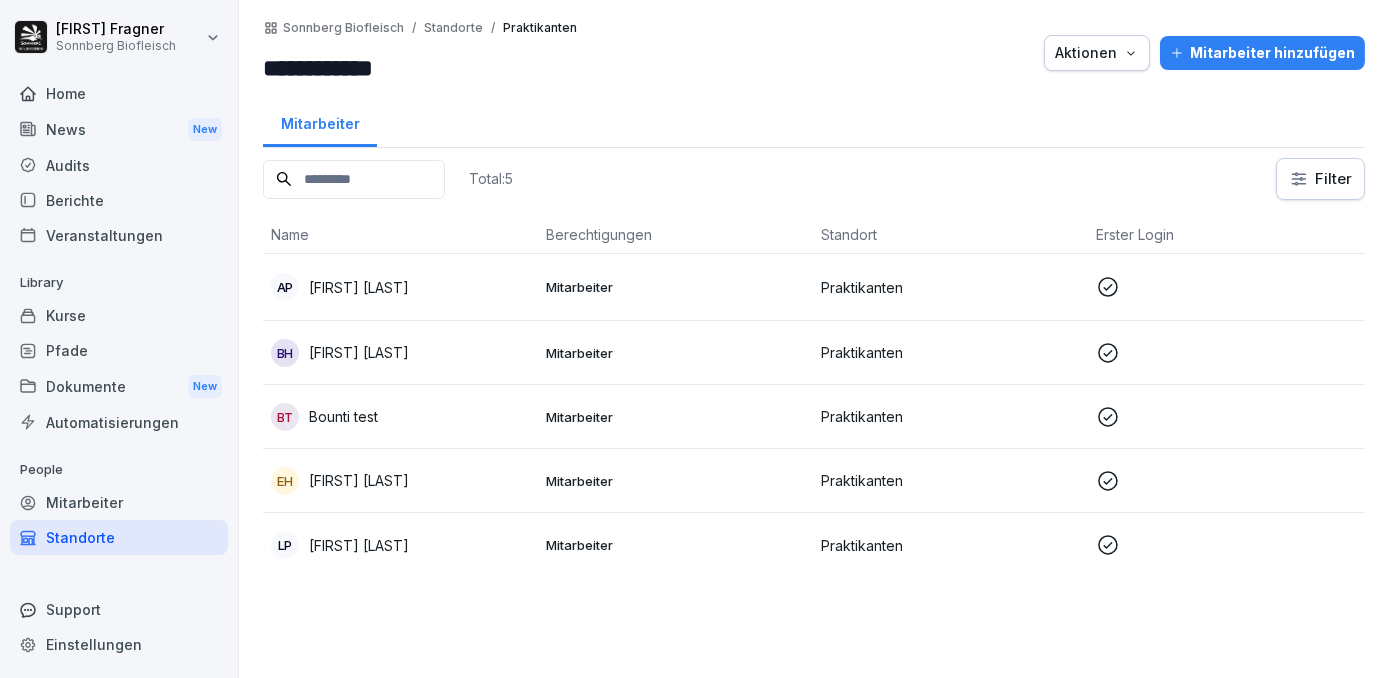 click on "[FIRST] [LAST] [LAST]" at bounding box center [400, 287] 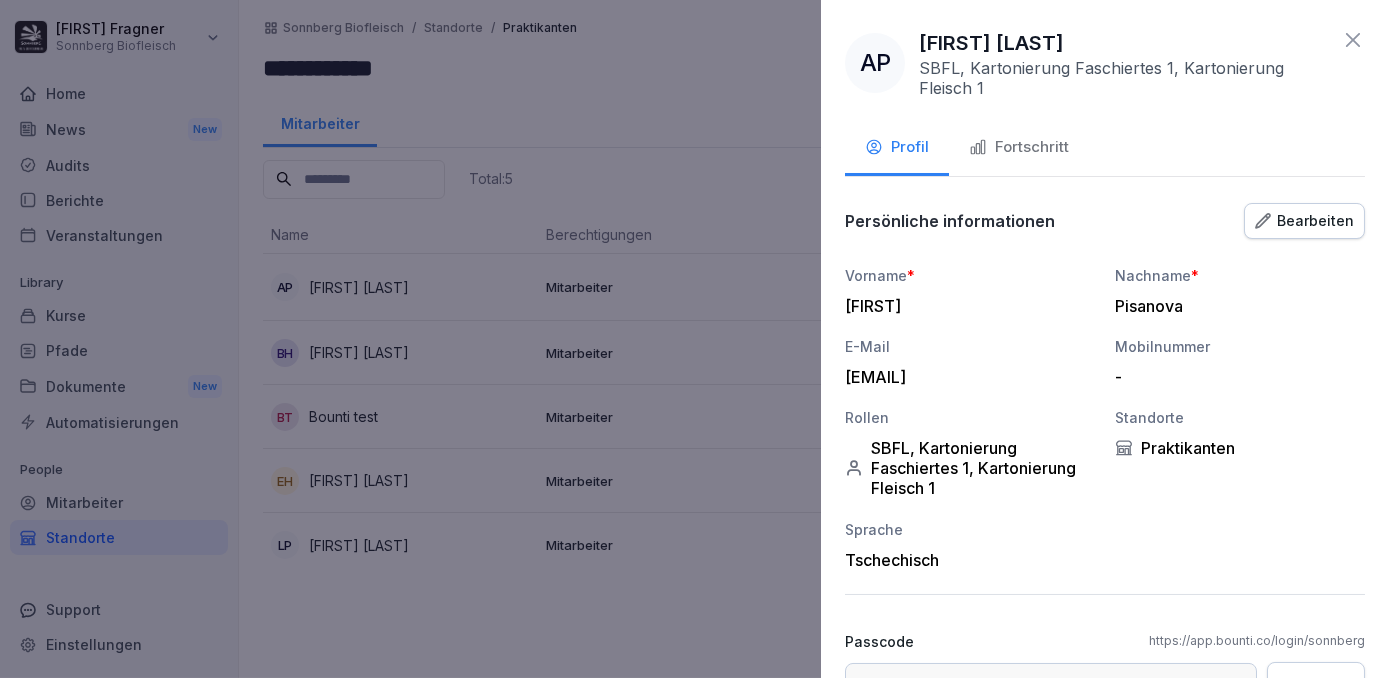 click on "Fortschritt" at bounding box center [1019, 147] 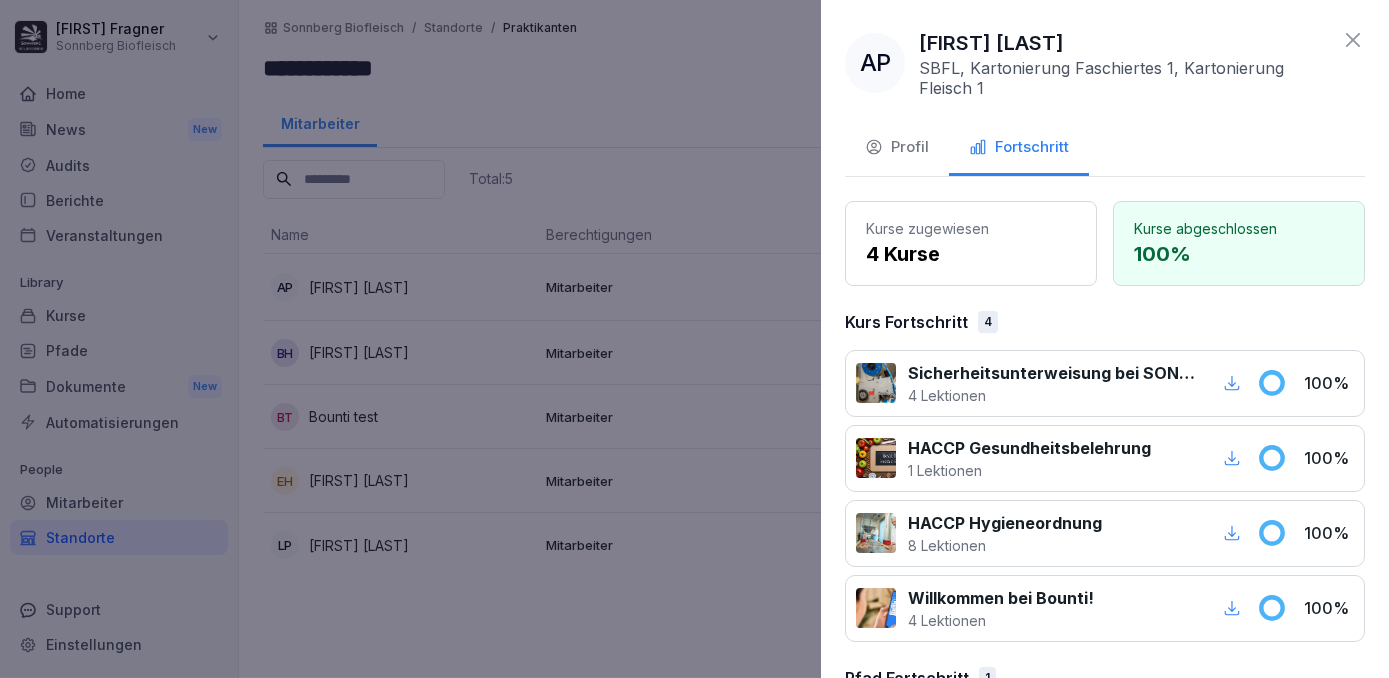 click 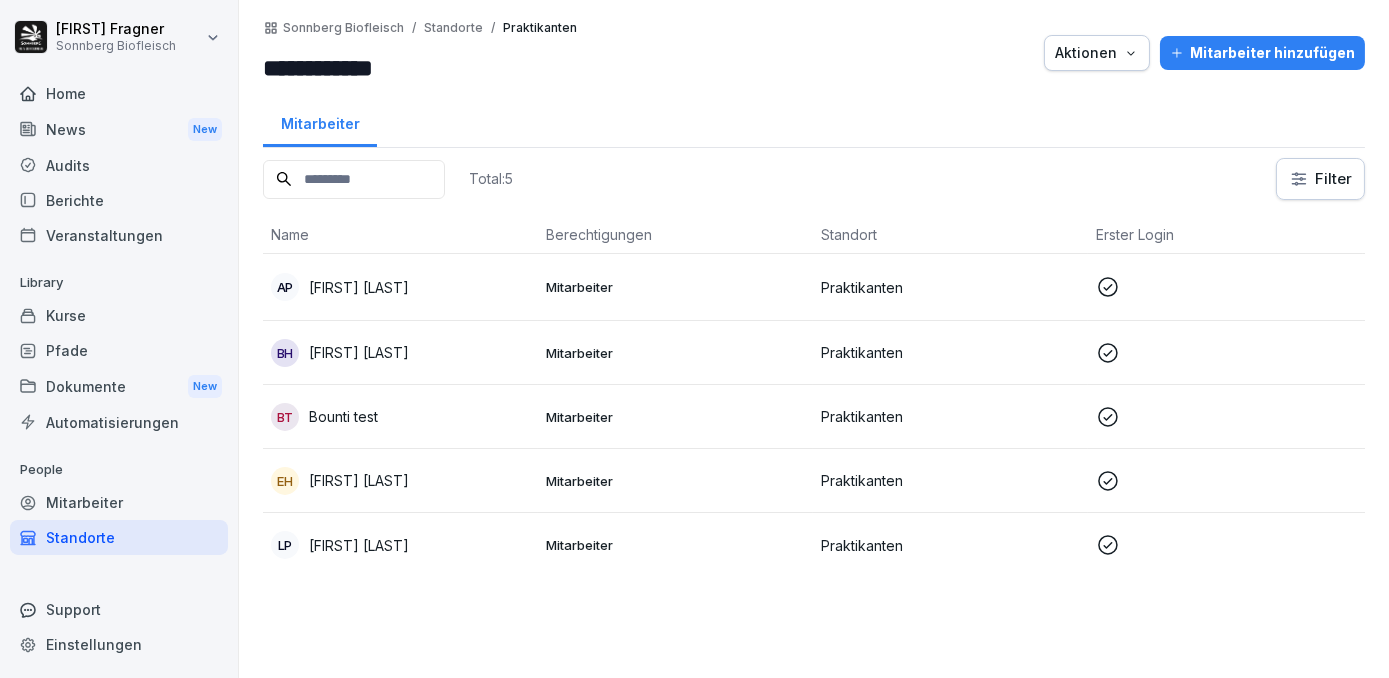 click on "[LAST] [LAST] [LAST]" at bounding box center (400, 417) 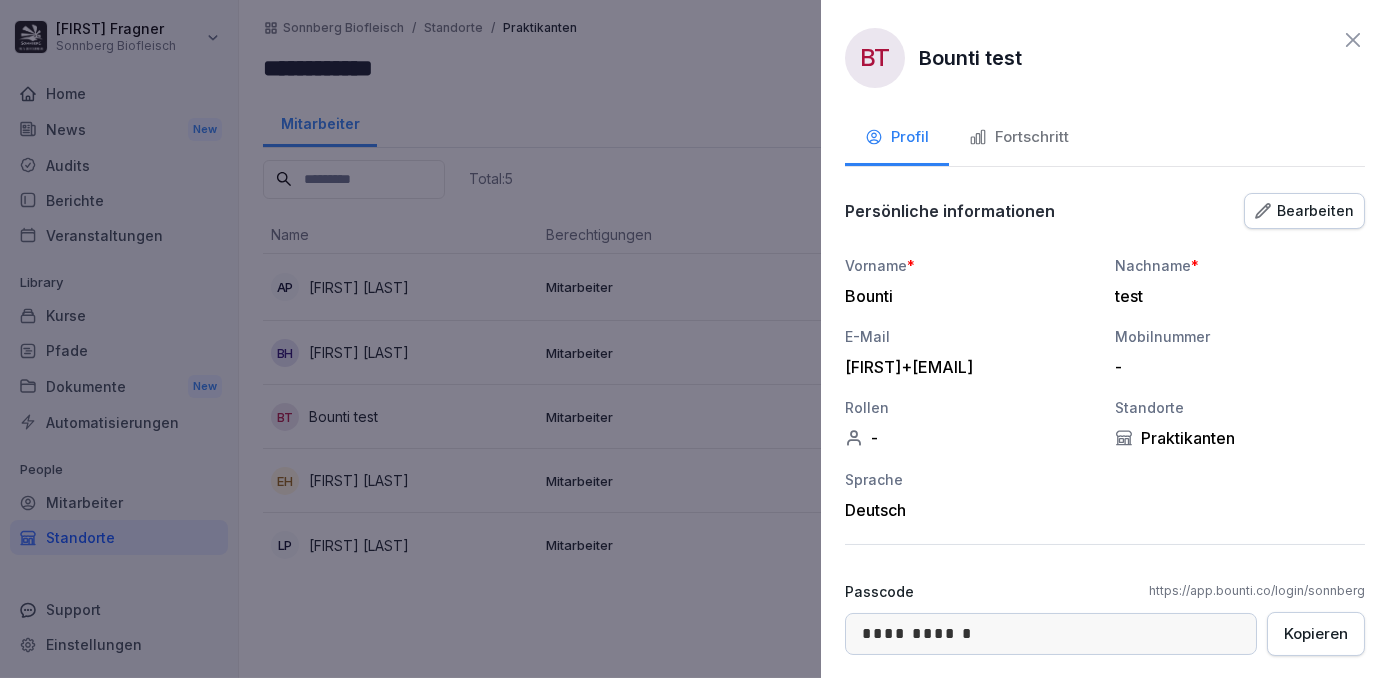 click on "Fortschritt" at bounding box center [1019, 137] 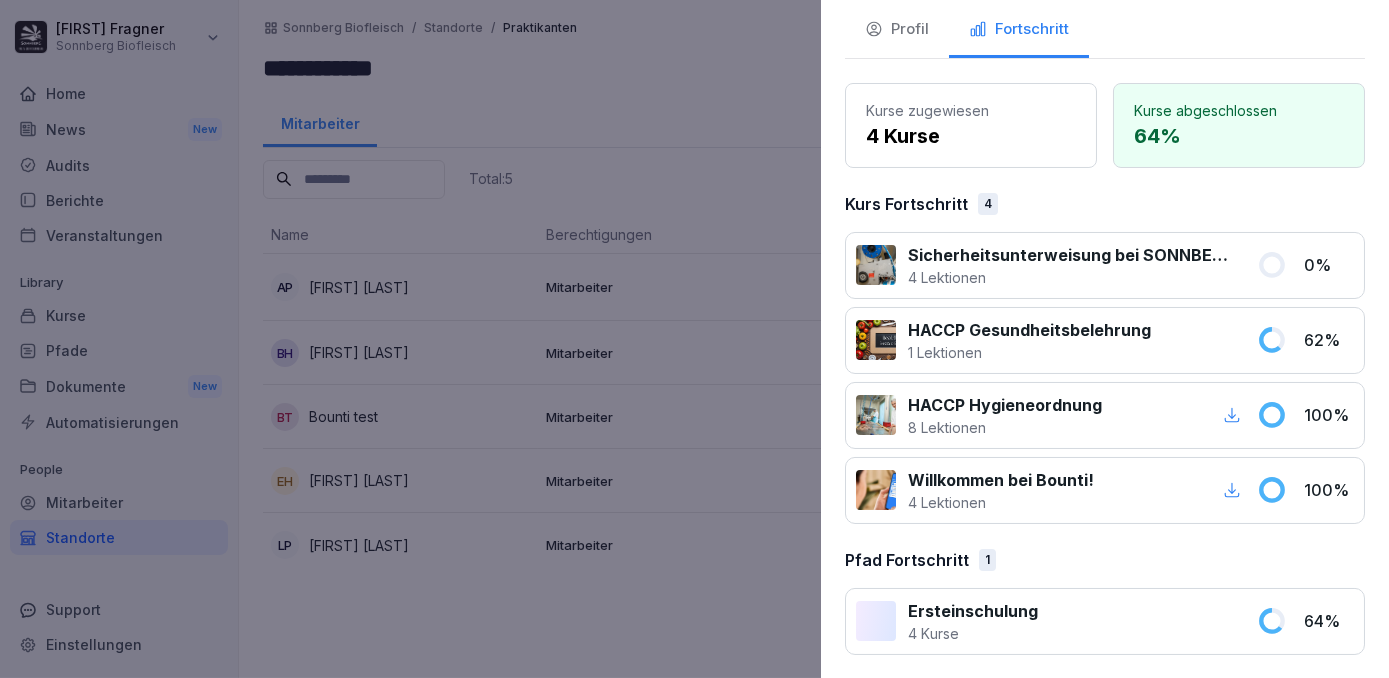 scroll, scrollTop: 0, scrollLeft: 0, axis: both 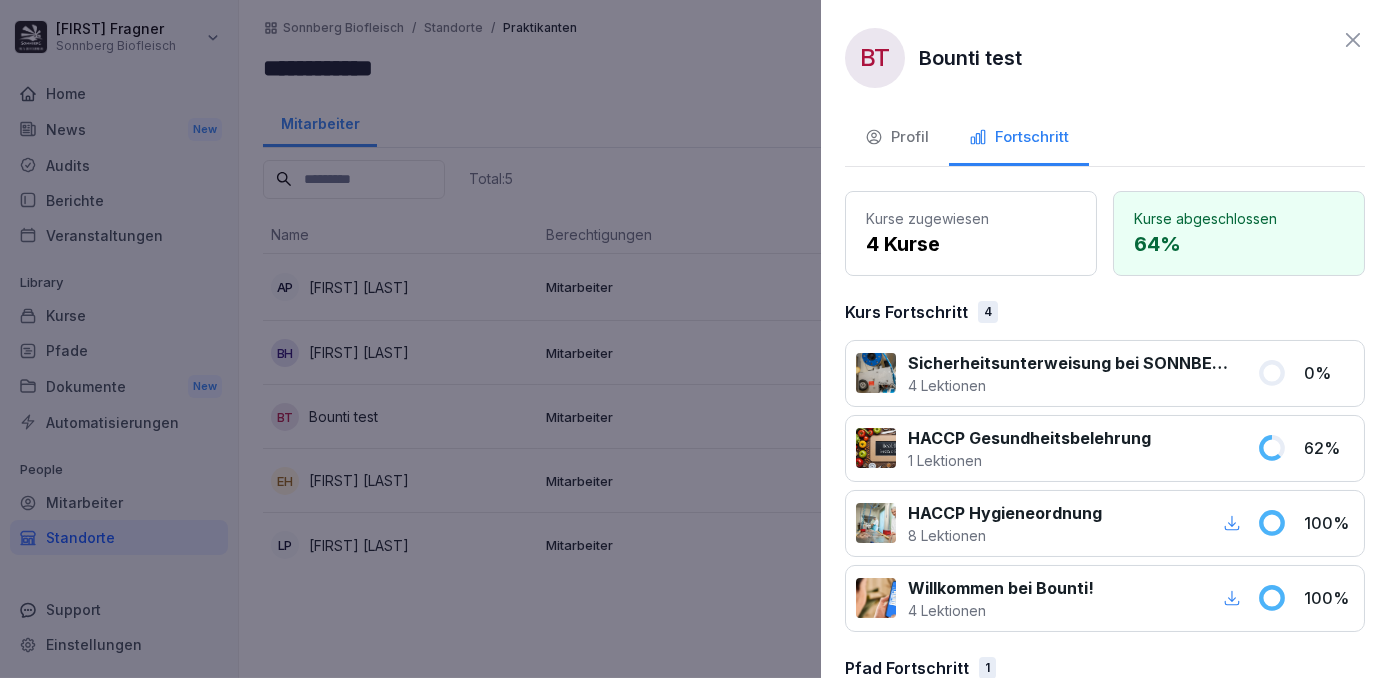 click 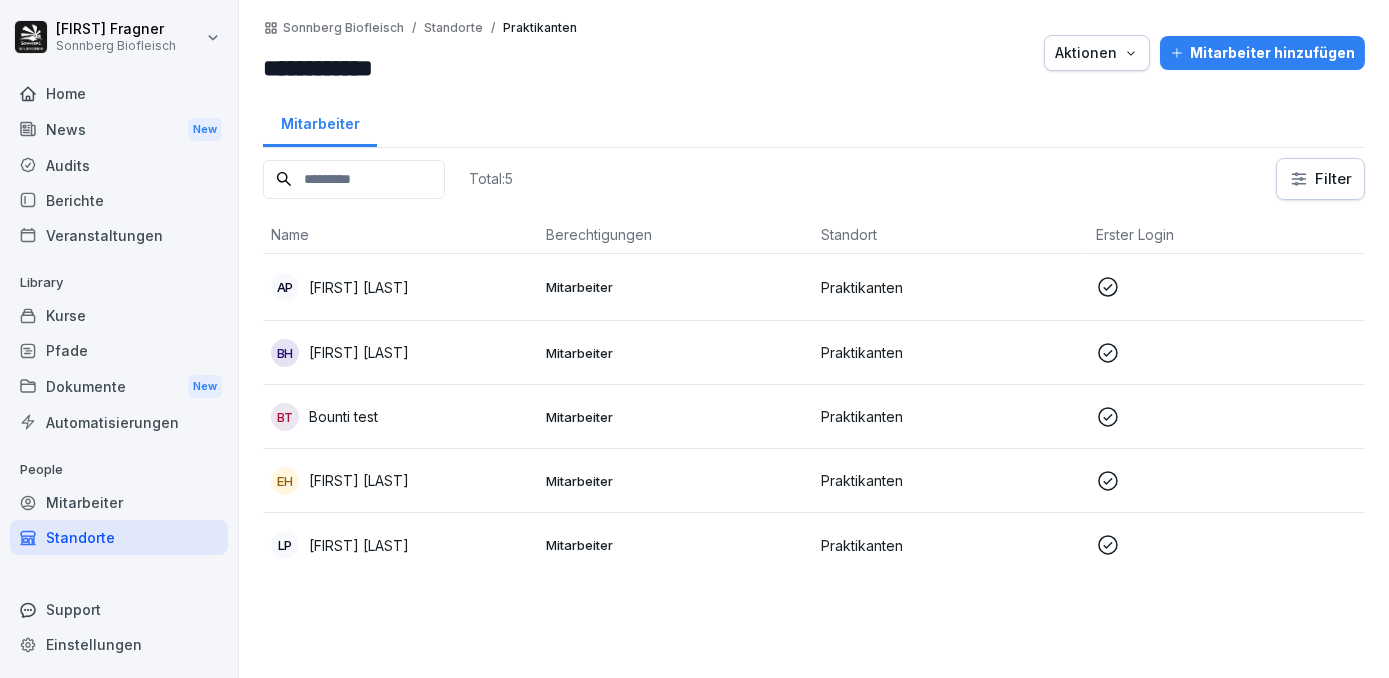 click on "Standorte" at bounding box center (119, 537) 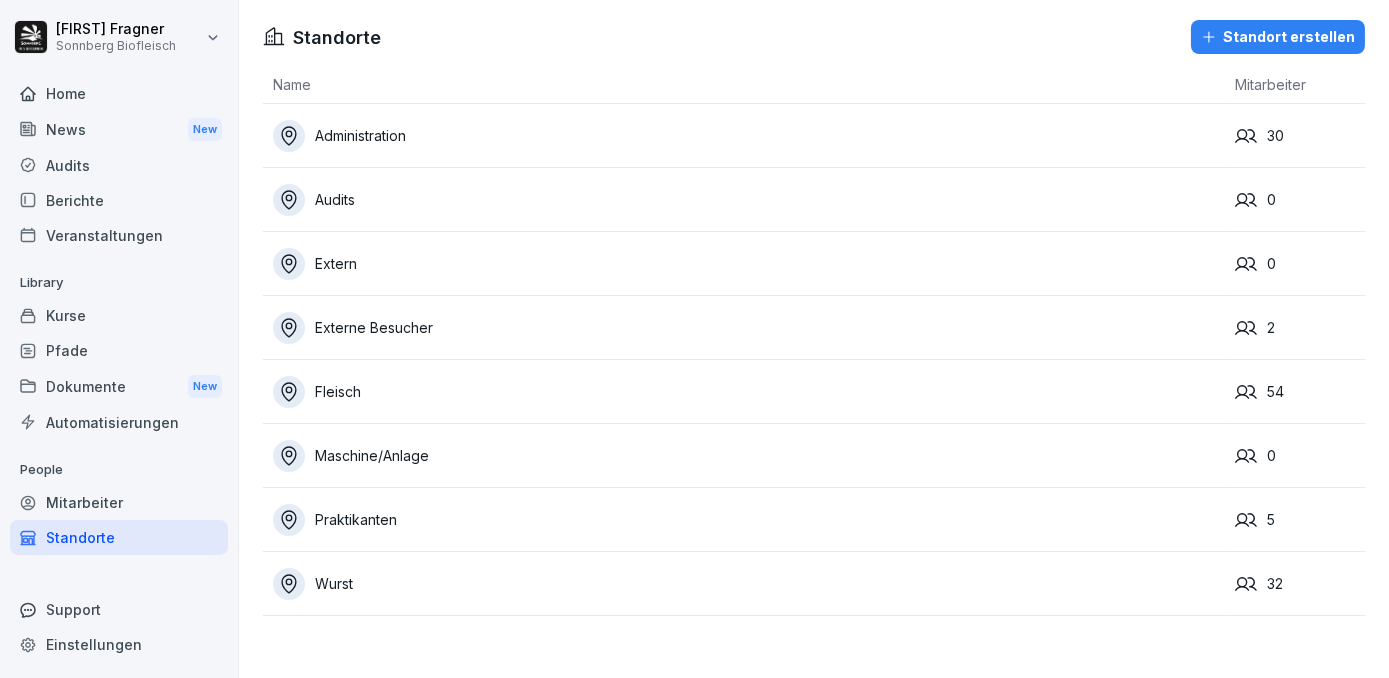click on "Mitarbeiter" at bounding box center [119, 502] 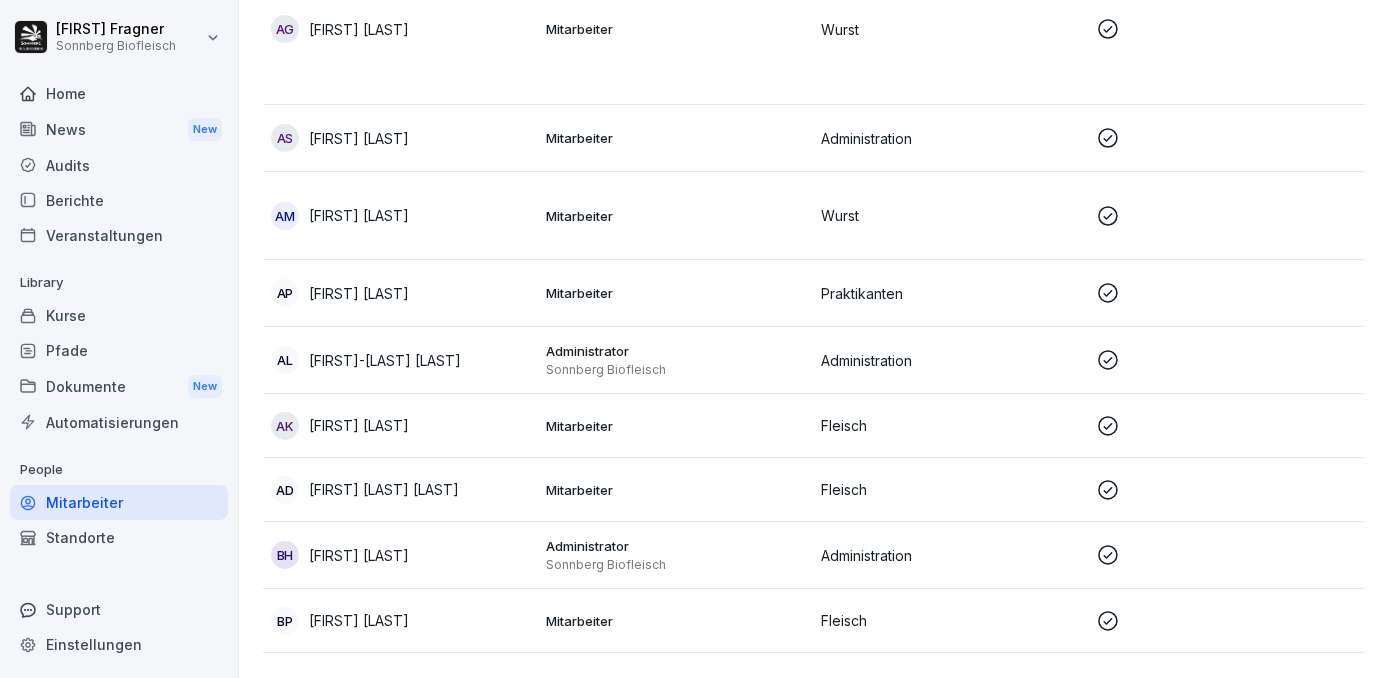 scroll, scrollTop: 0, scrollLeft: 0, axis: both 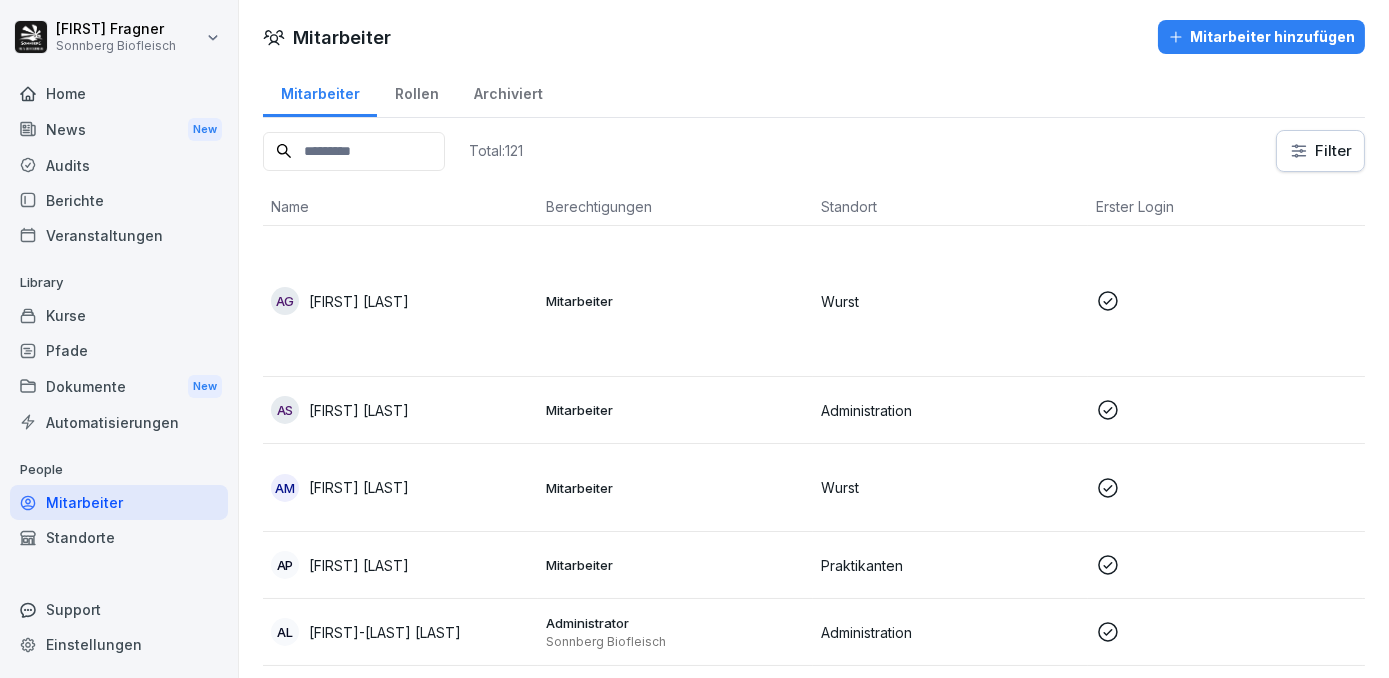 click on "[FIRST] [LAST] [LAST]" at bounding box center (694, 339) 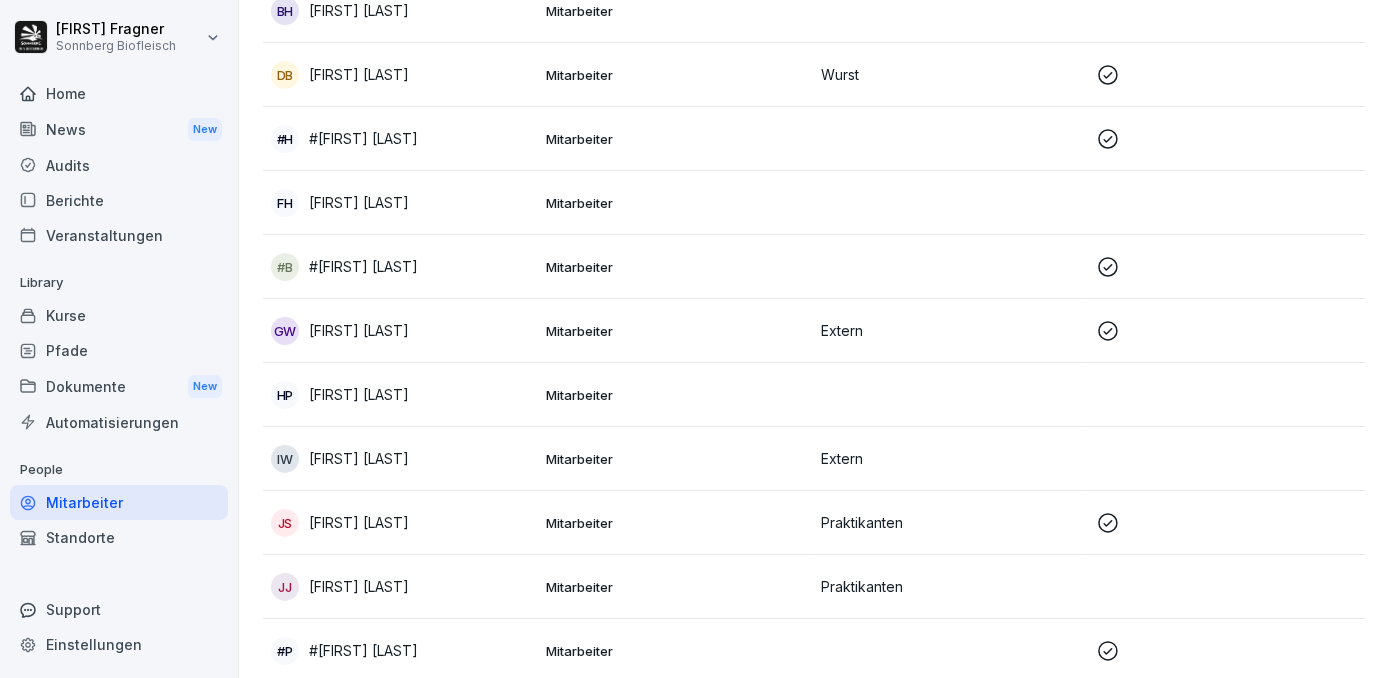 scroll, scrollTop: 484, scrollLeft: 0, axis: vertical 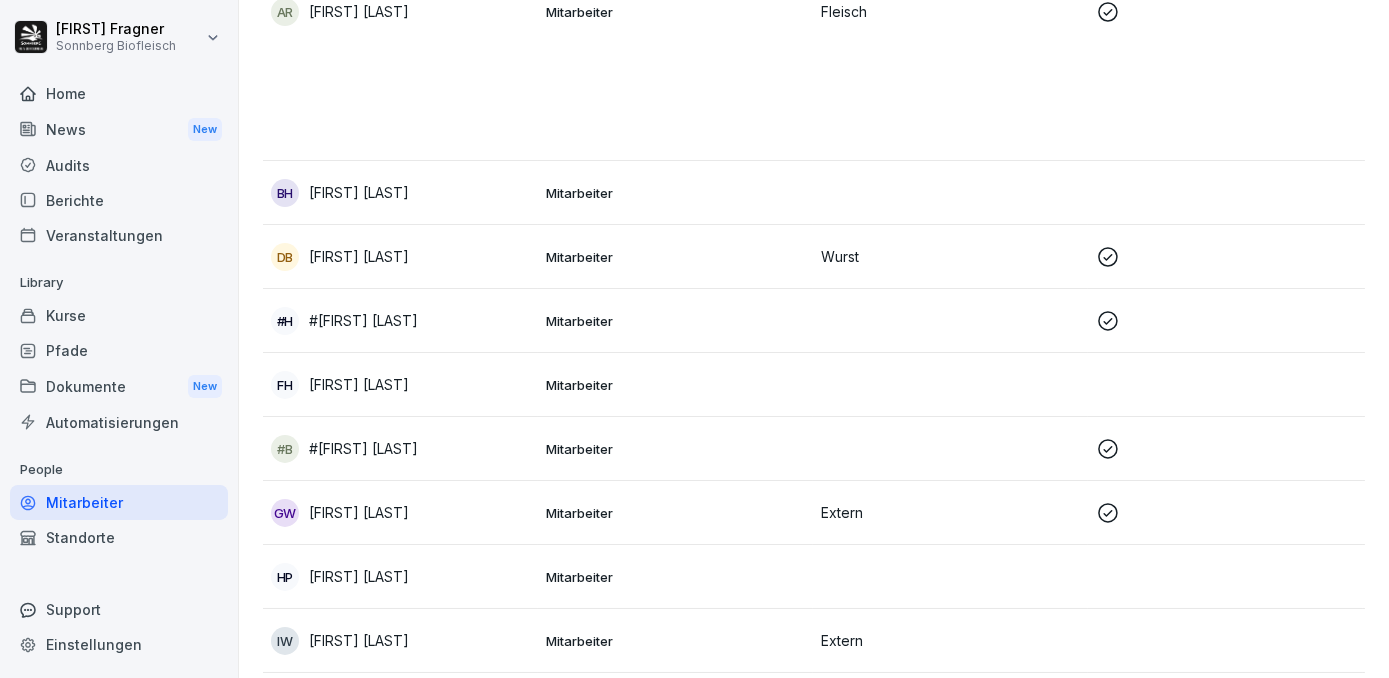 click on "Standorte" at bounding box center [119, 537] 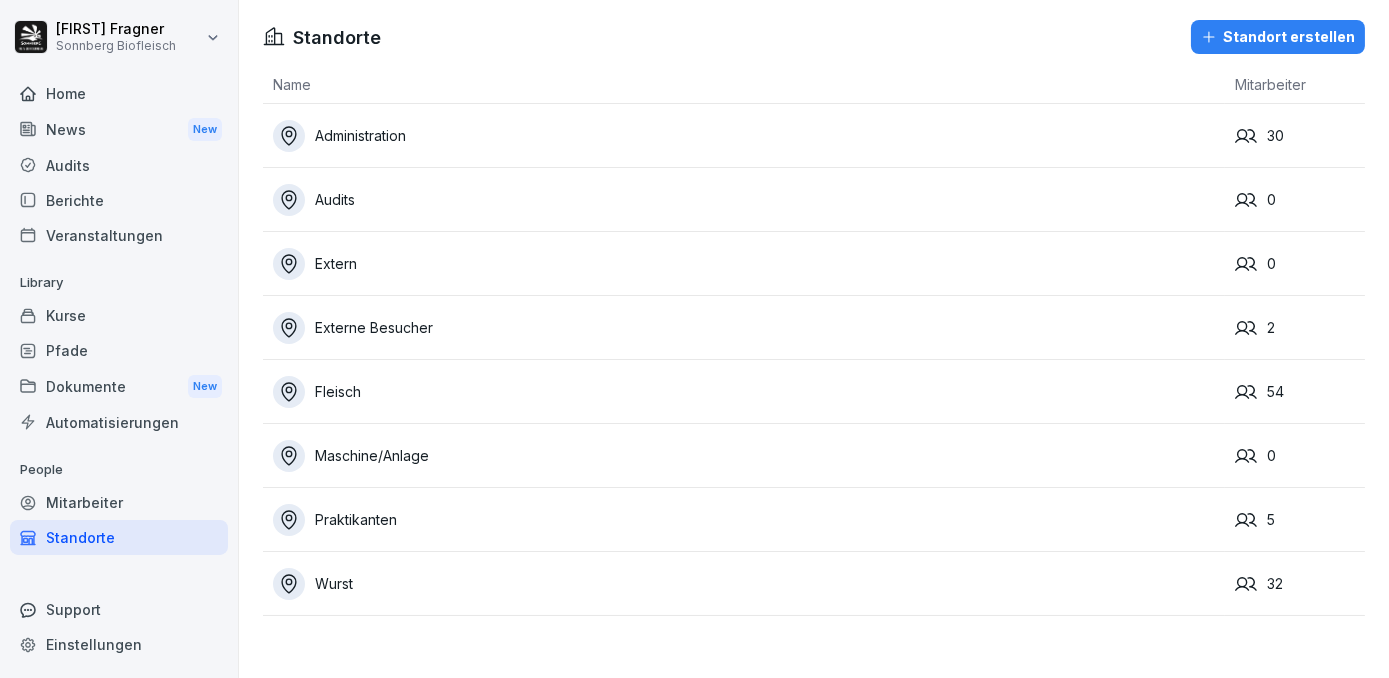 click on "Externe Besucher" at bounding box center [749, 328] 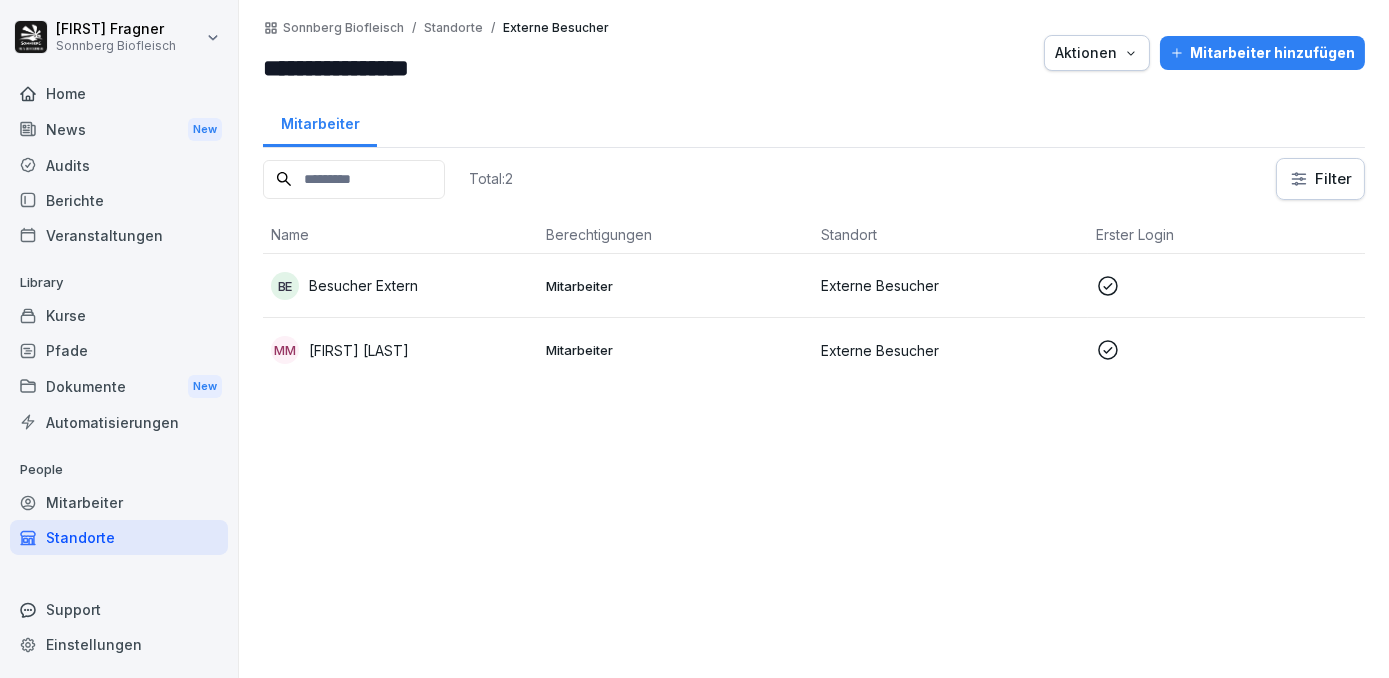 click on "MM [LAST] [LAST]" at bounding box center (400, 350) 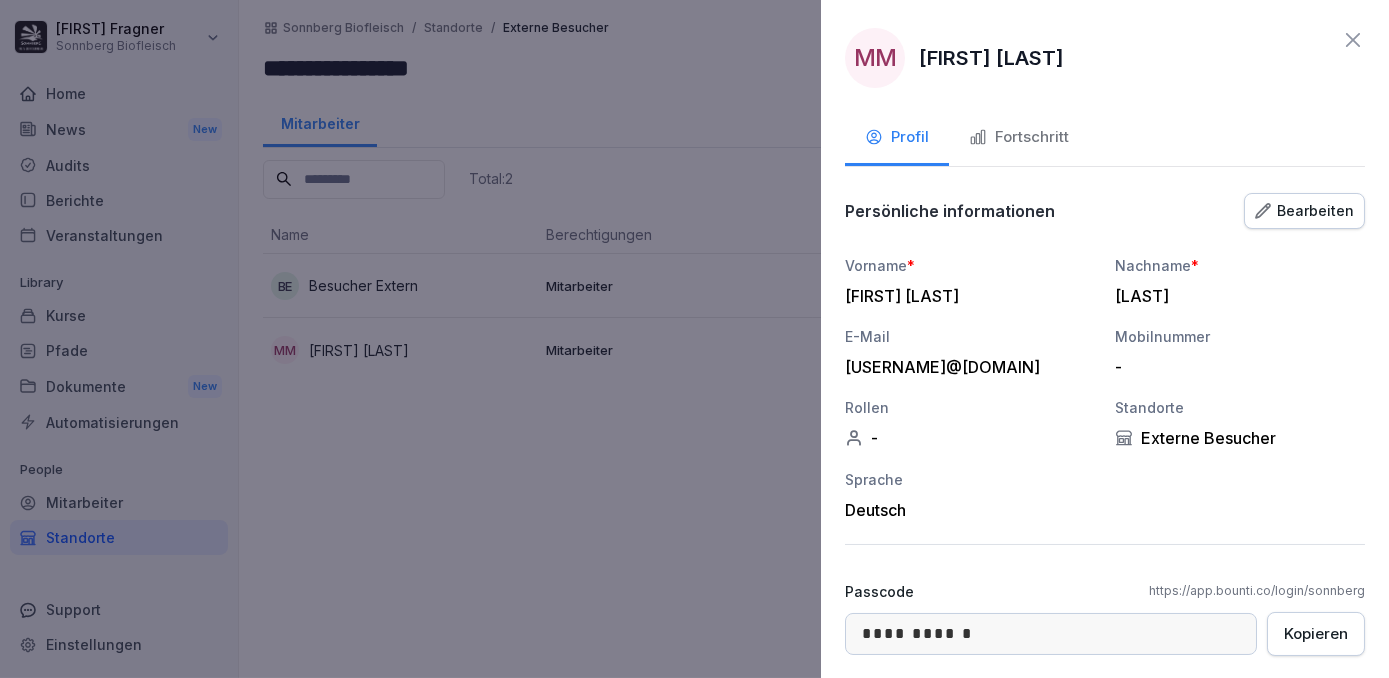 scroll, scrollTop: 160, scrollLeft: 0, axis: vertical 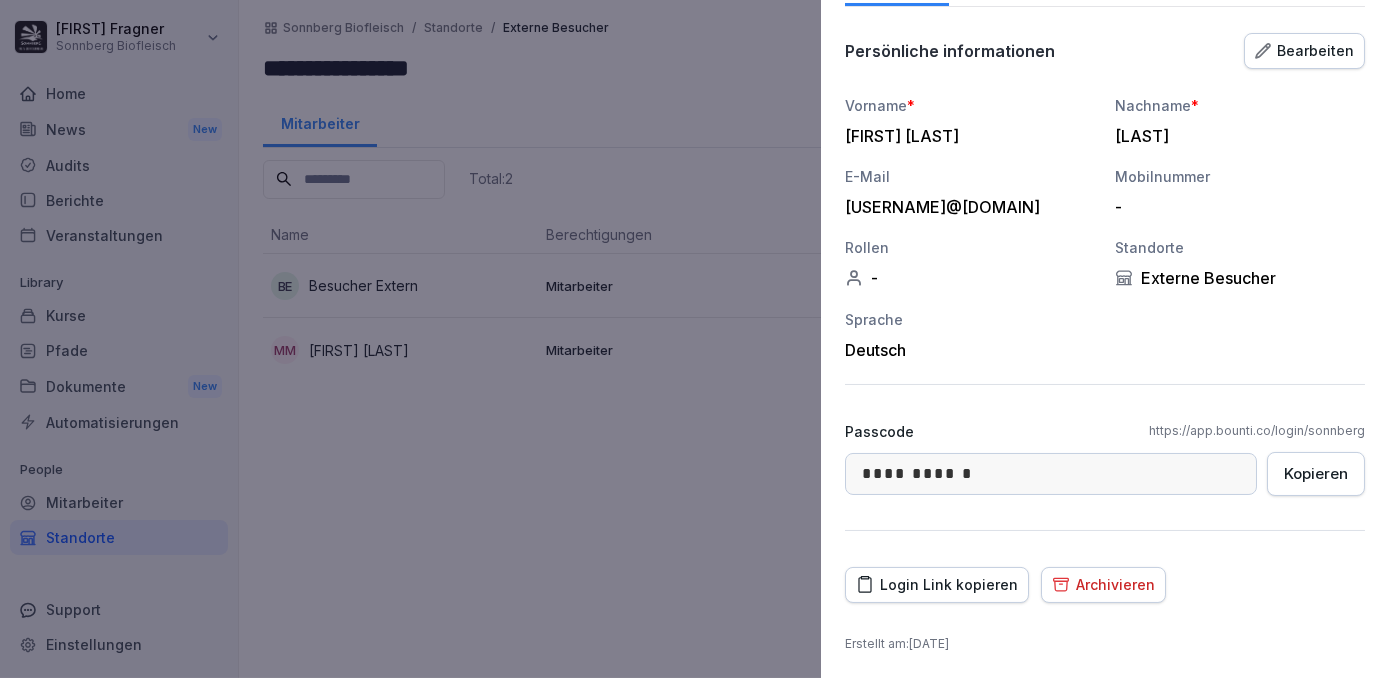 click on "Archivieren" at bounding box center [1103, 585] 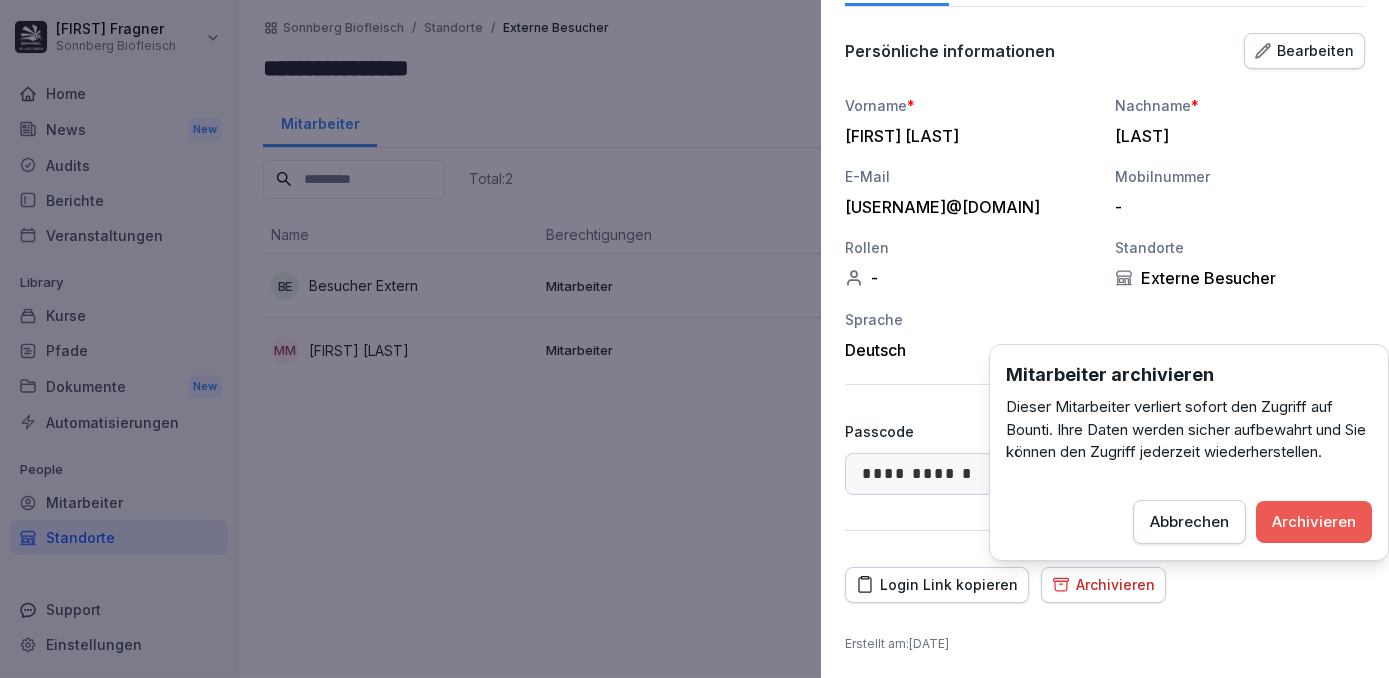 click on "Archivieren" at bounding box center [1314, 522] 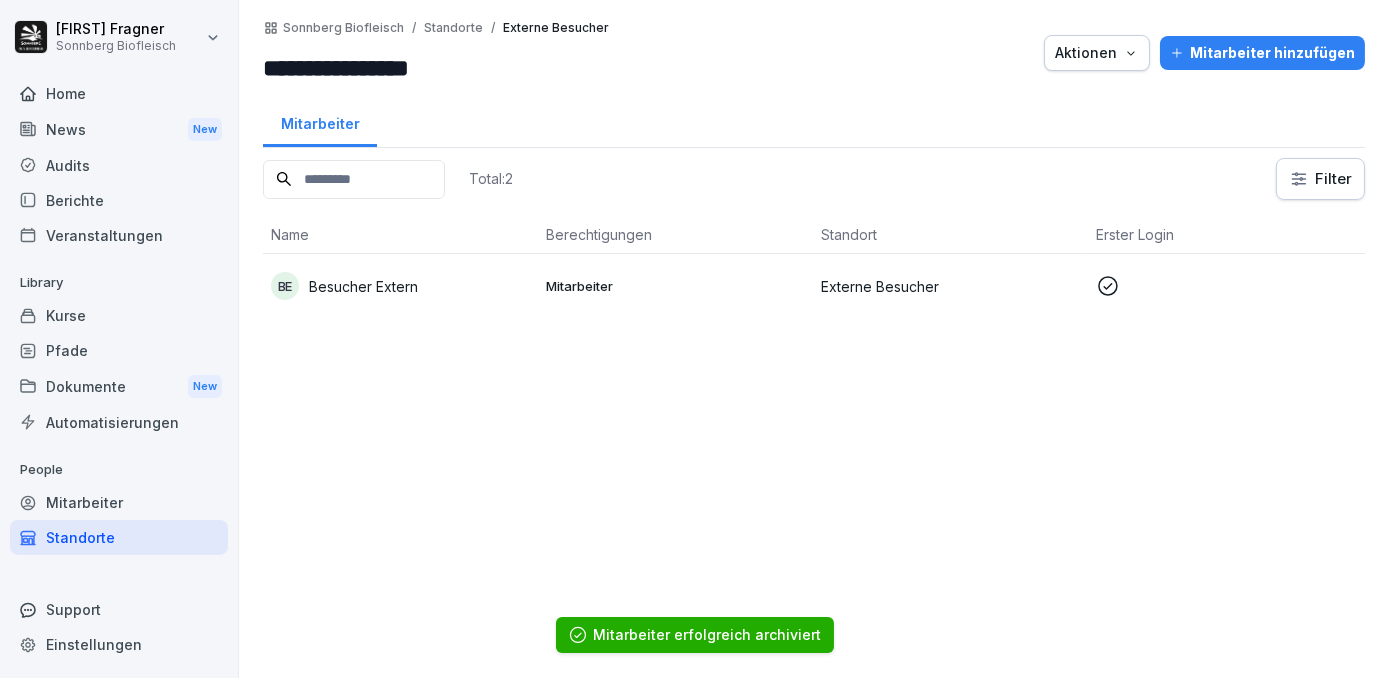 click on "BE Besucher Extern" at bounding box center (400, 286) 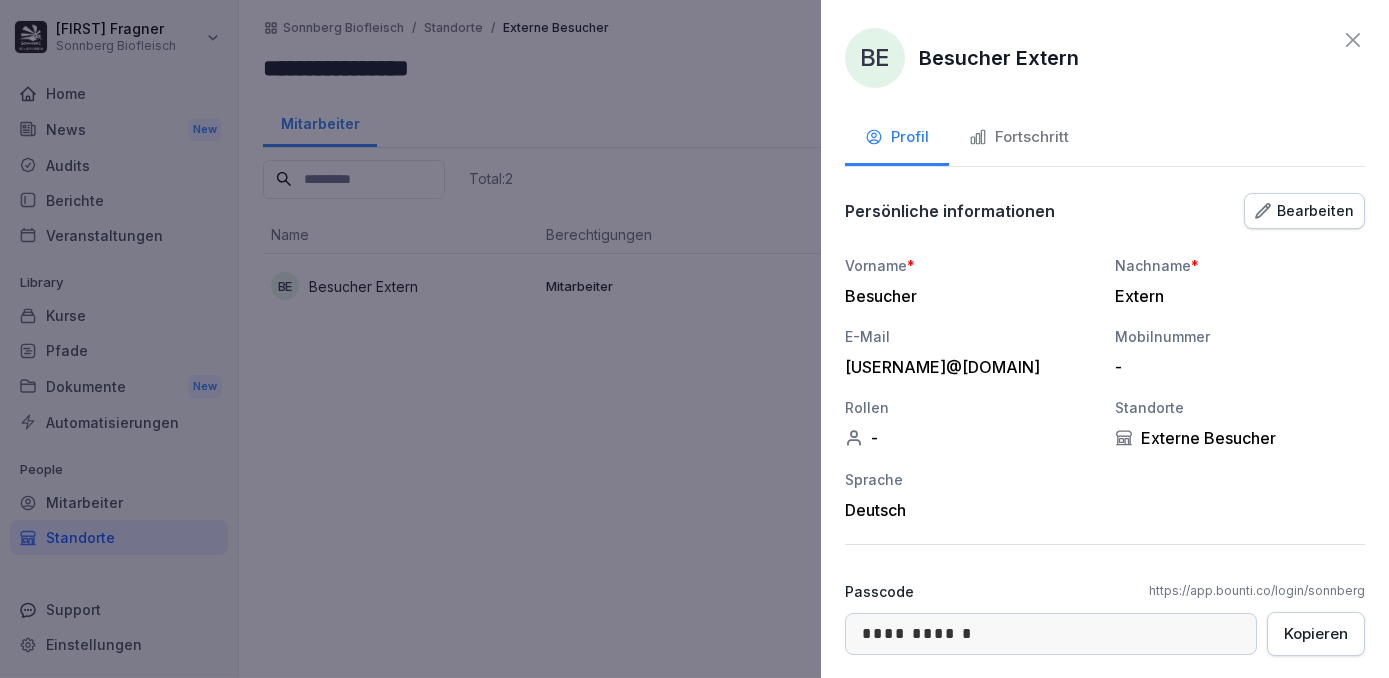 click at bounding box center (694, 339) 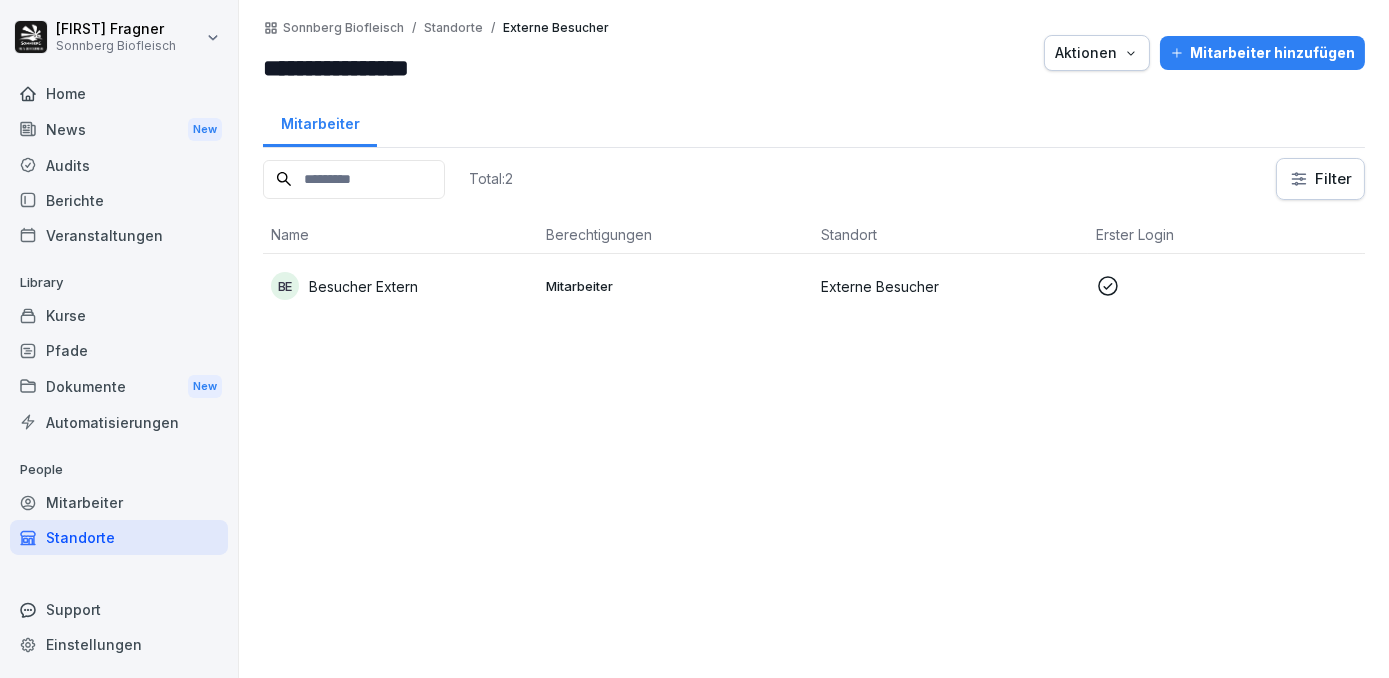 click on "Home" at bounding box center [119, 93] 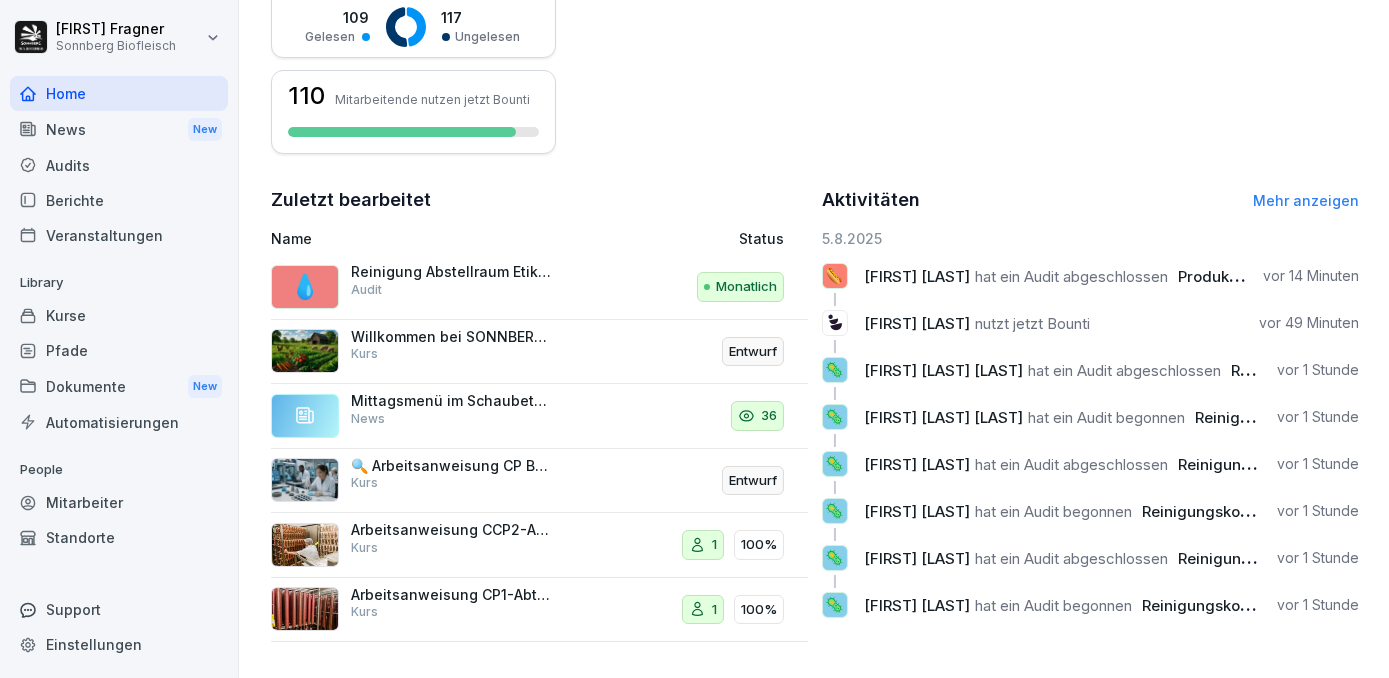 scroll, scrollTop: 191, scrollLeft: 0, axis: vertical 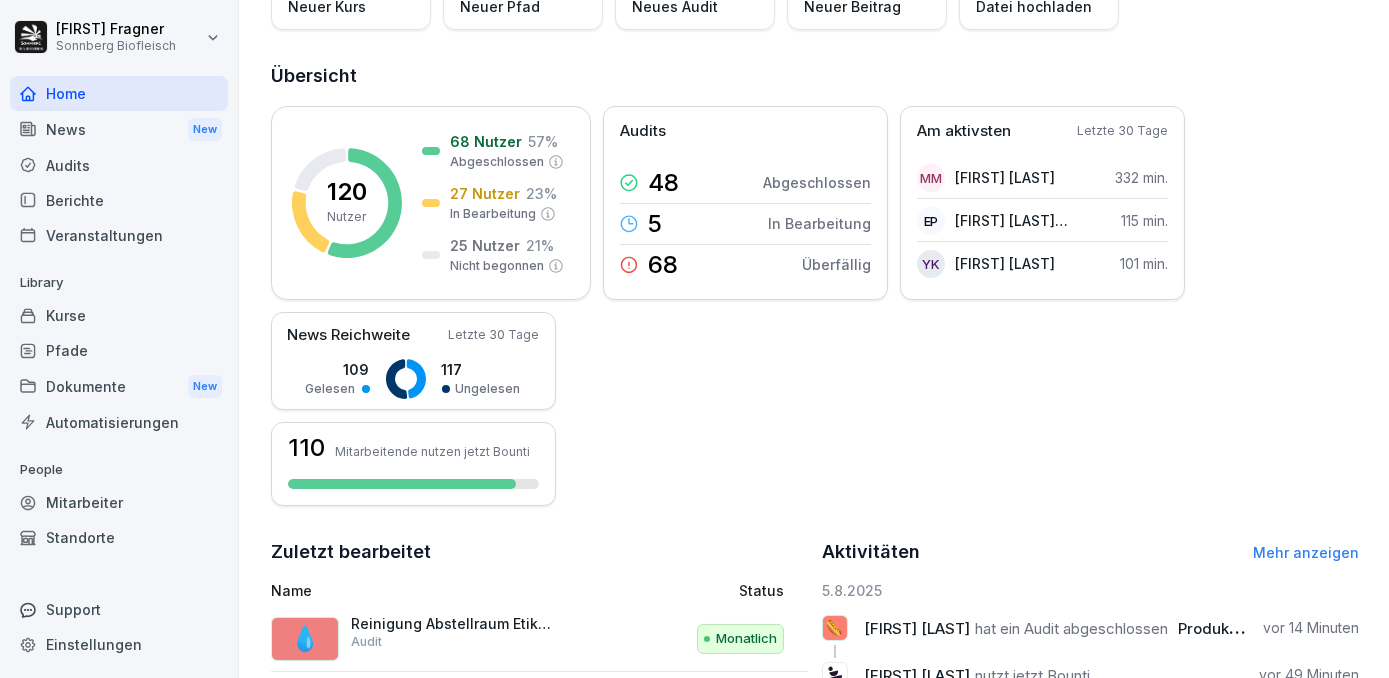 click on "Kurse" at bounding box center (119, 315) 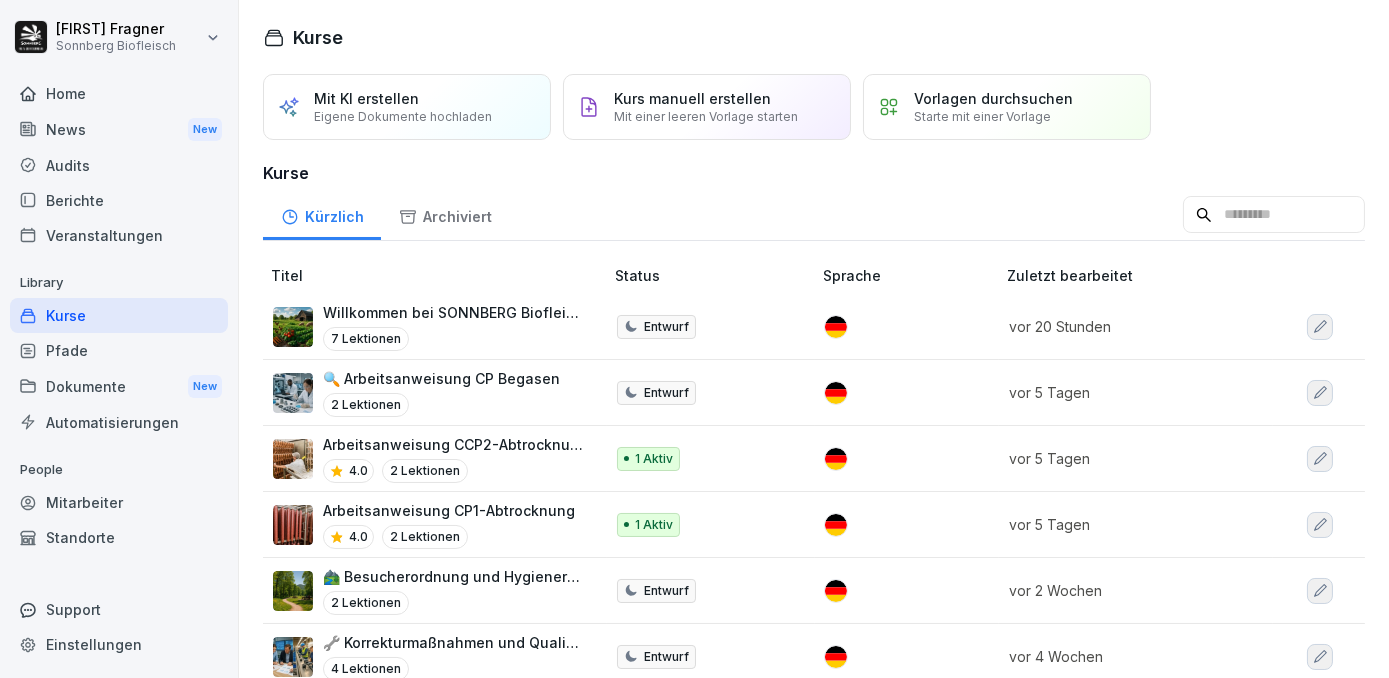 click at bounding box center (293, 327) 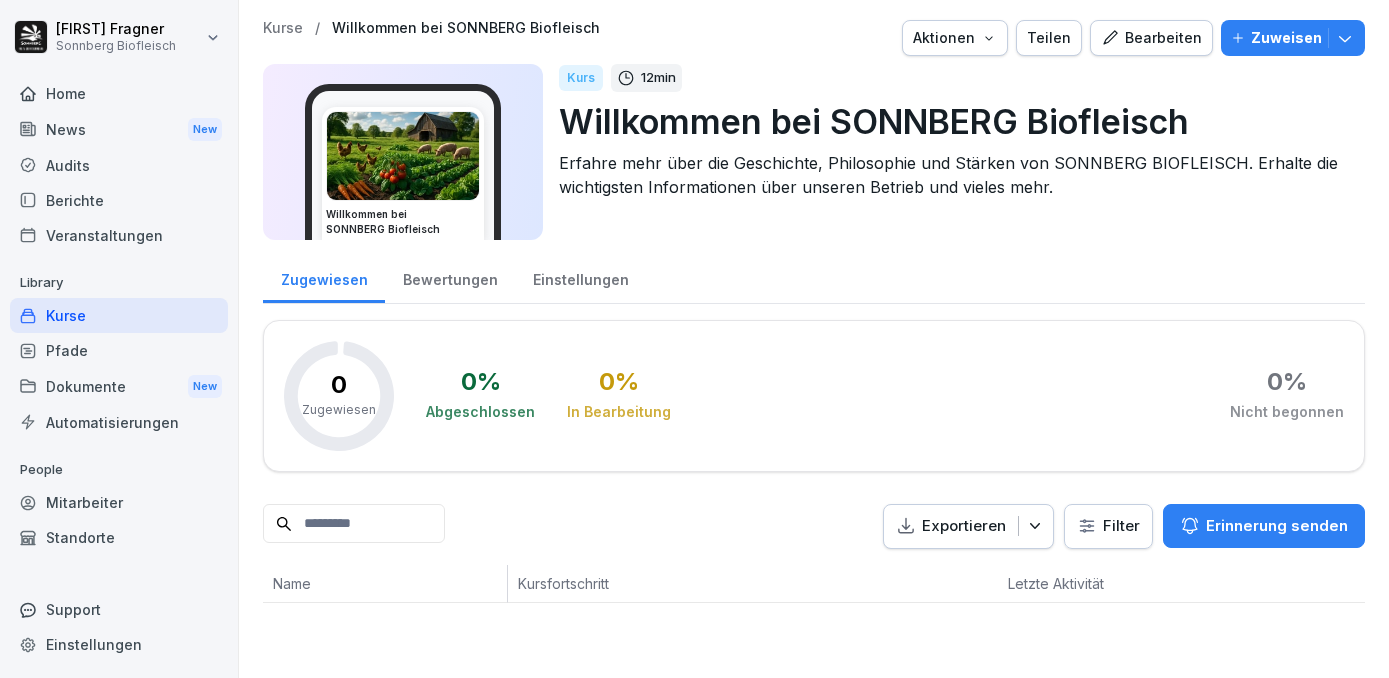 scroll, scrollTop: 0, scrollLeft: 0, axis: both 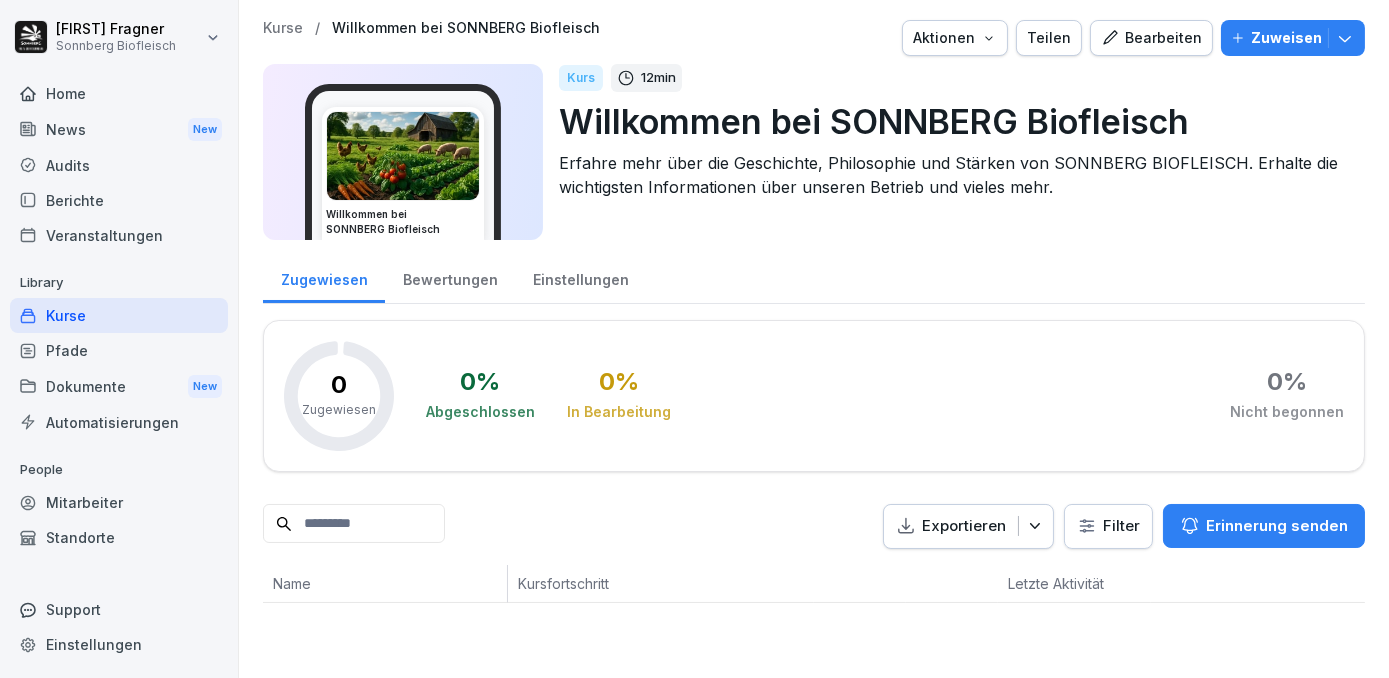 click at bounding box center (403, 156) 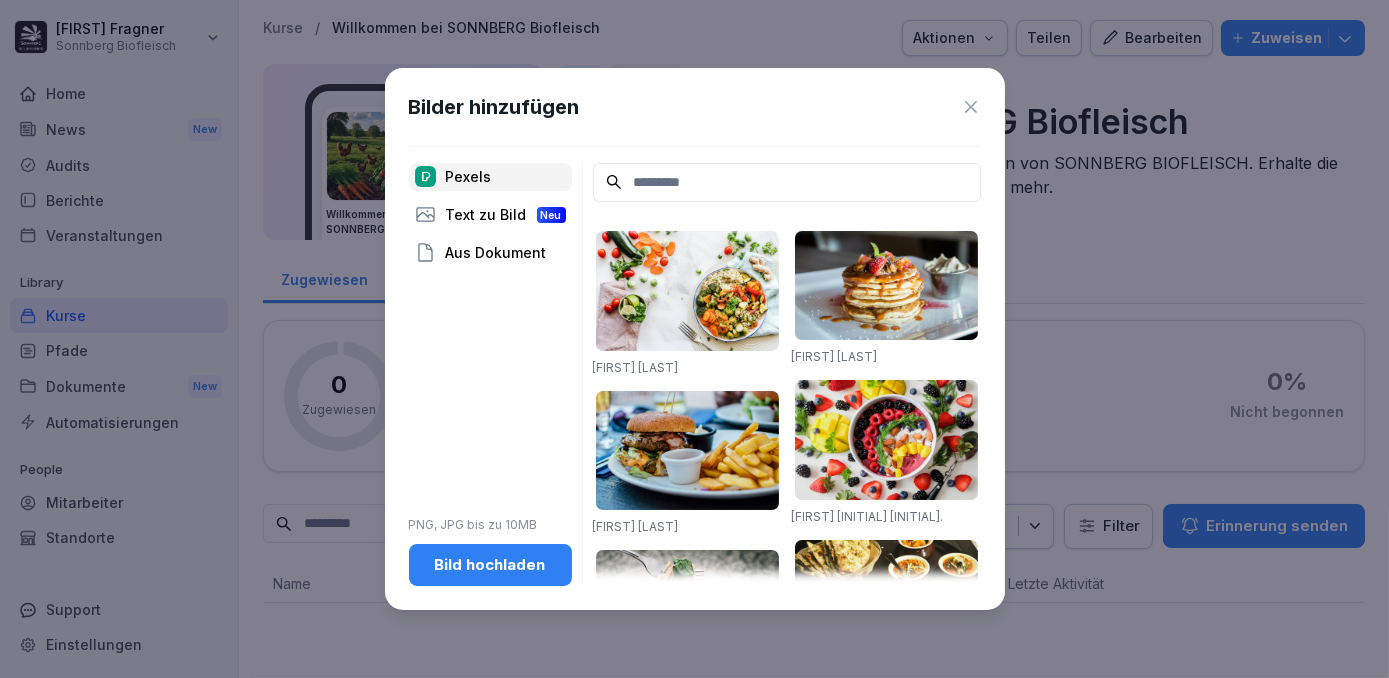 click on "Bild hochladen" at bounding box center [490, 565] 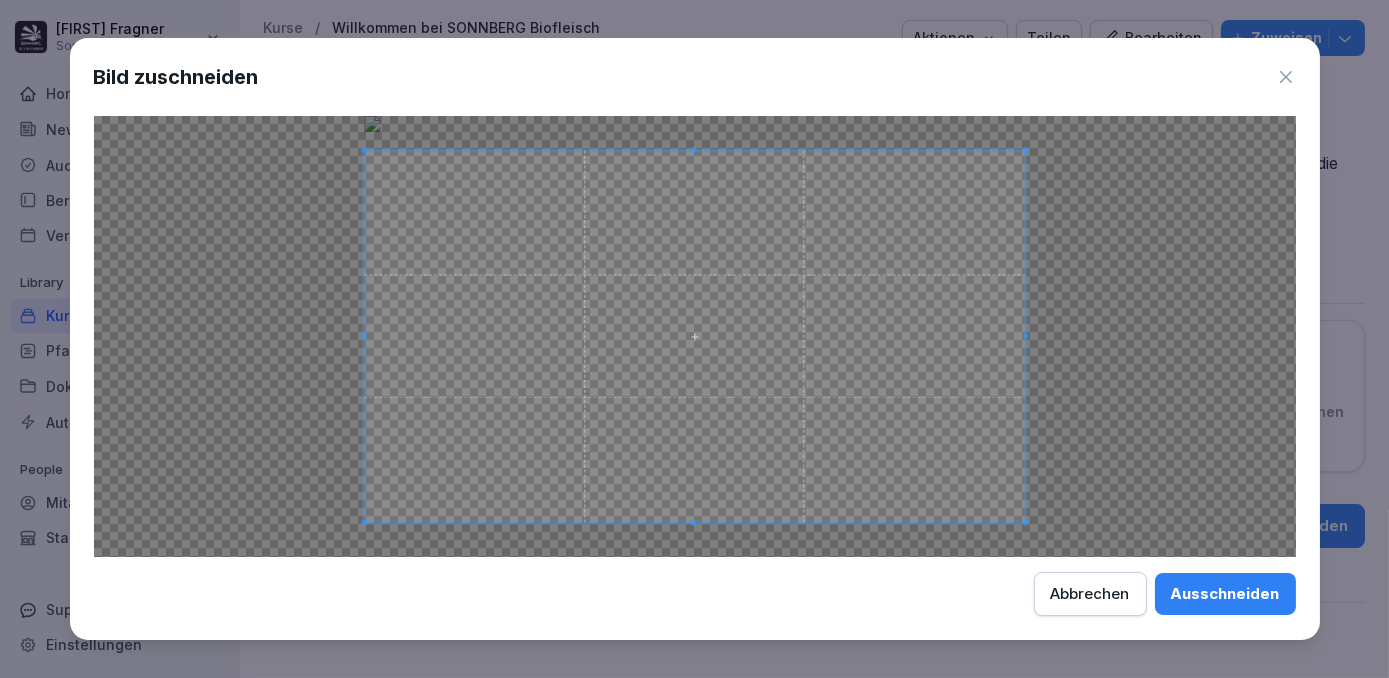click on "Abbrechen" at bounding box center [1090, 594] 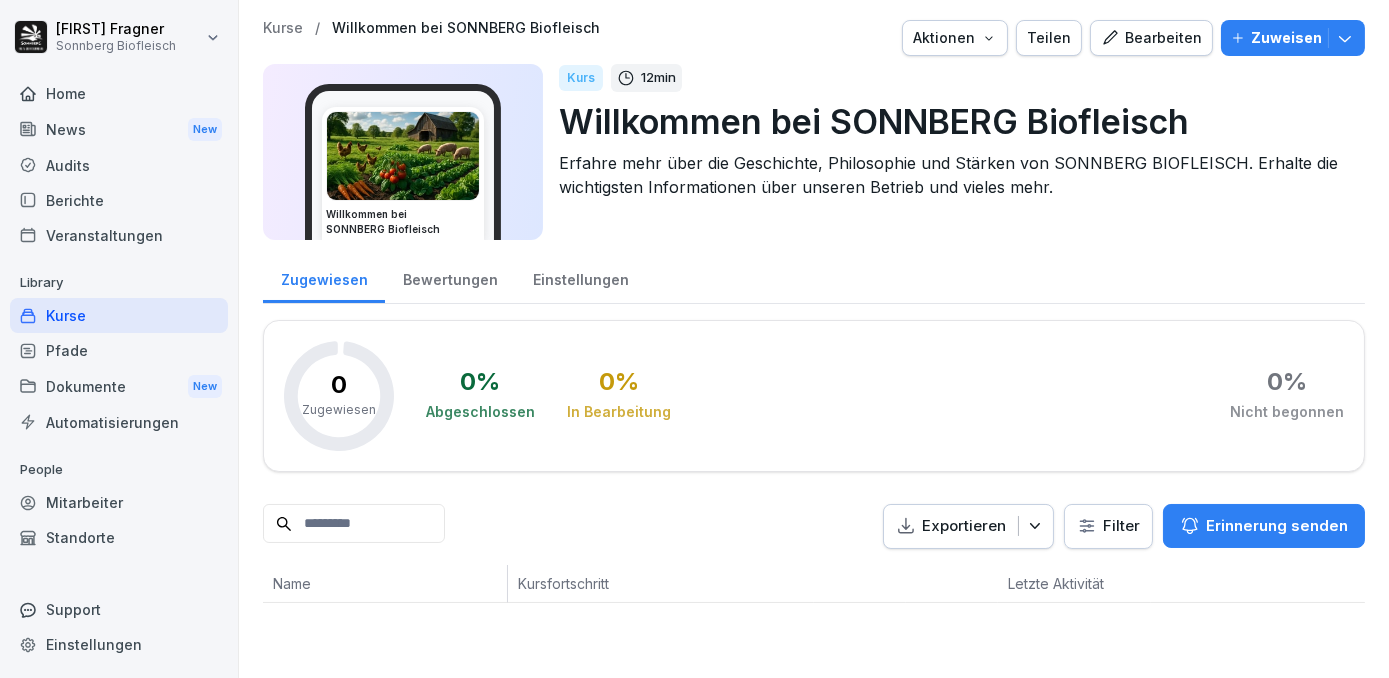 click at bounding box center (403, 156) 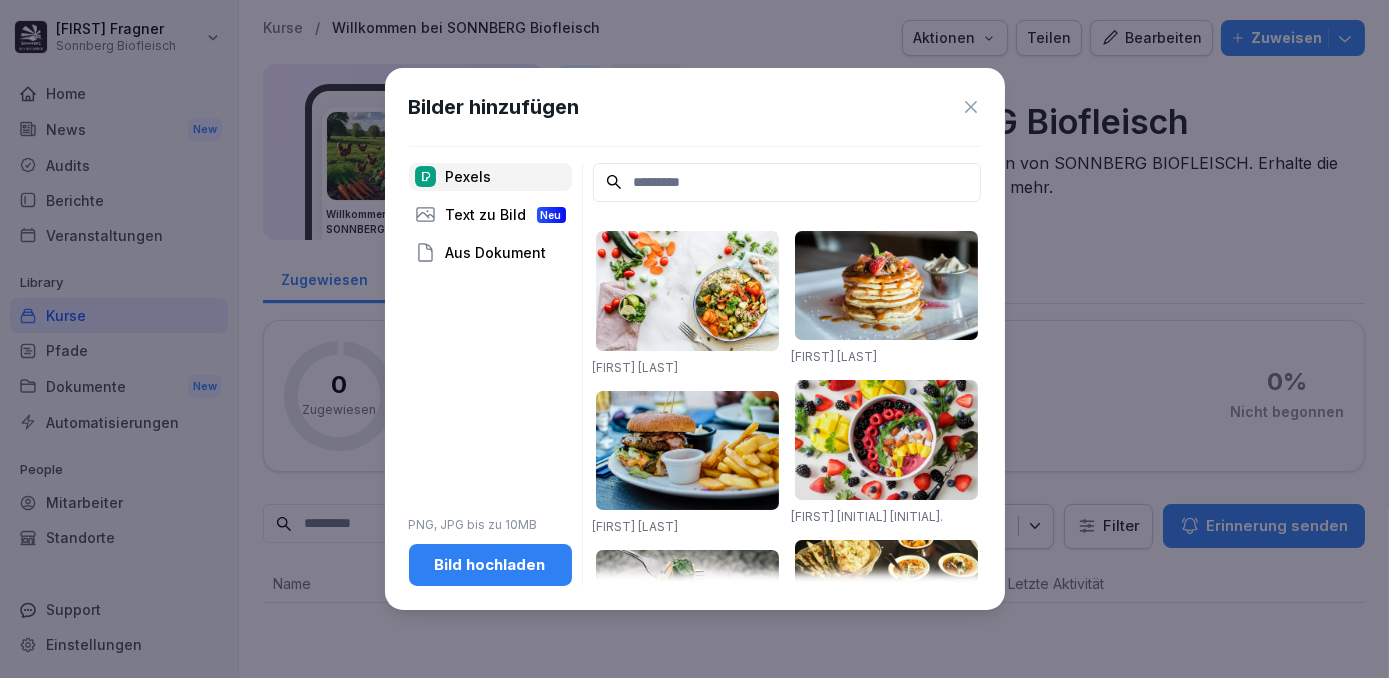 click on "Bild hochladen" at bounding box center [490, 565] 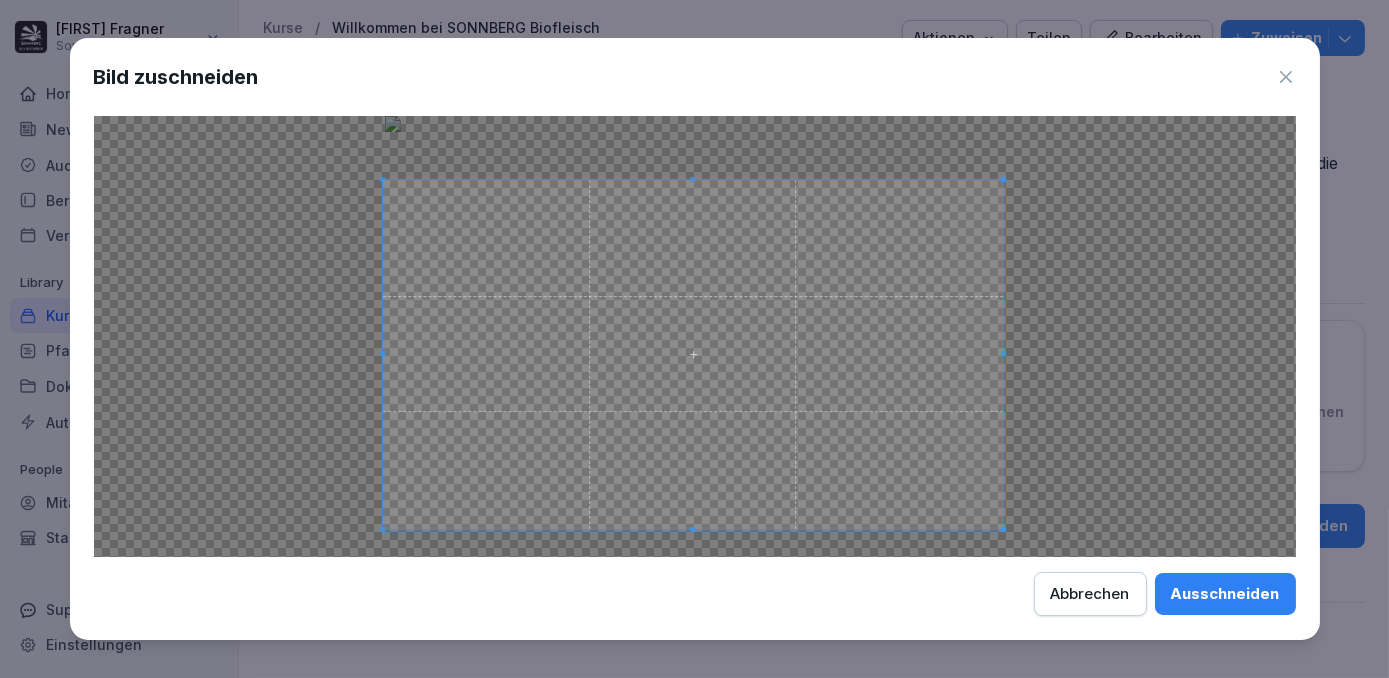 click at bounding box center (693, 354) 